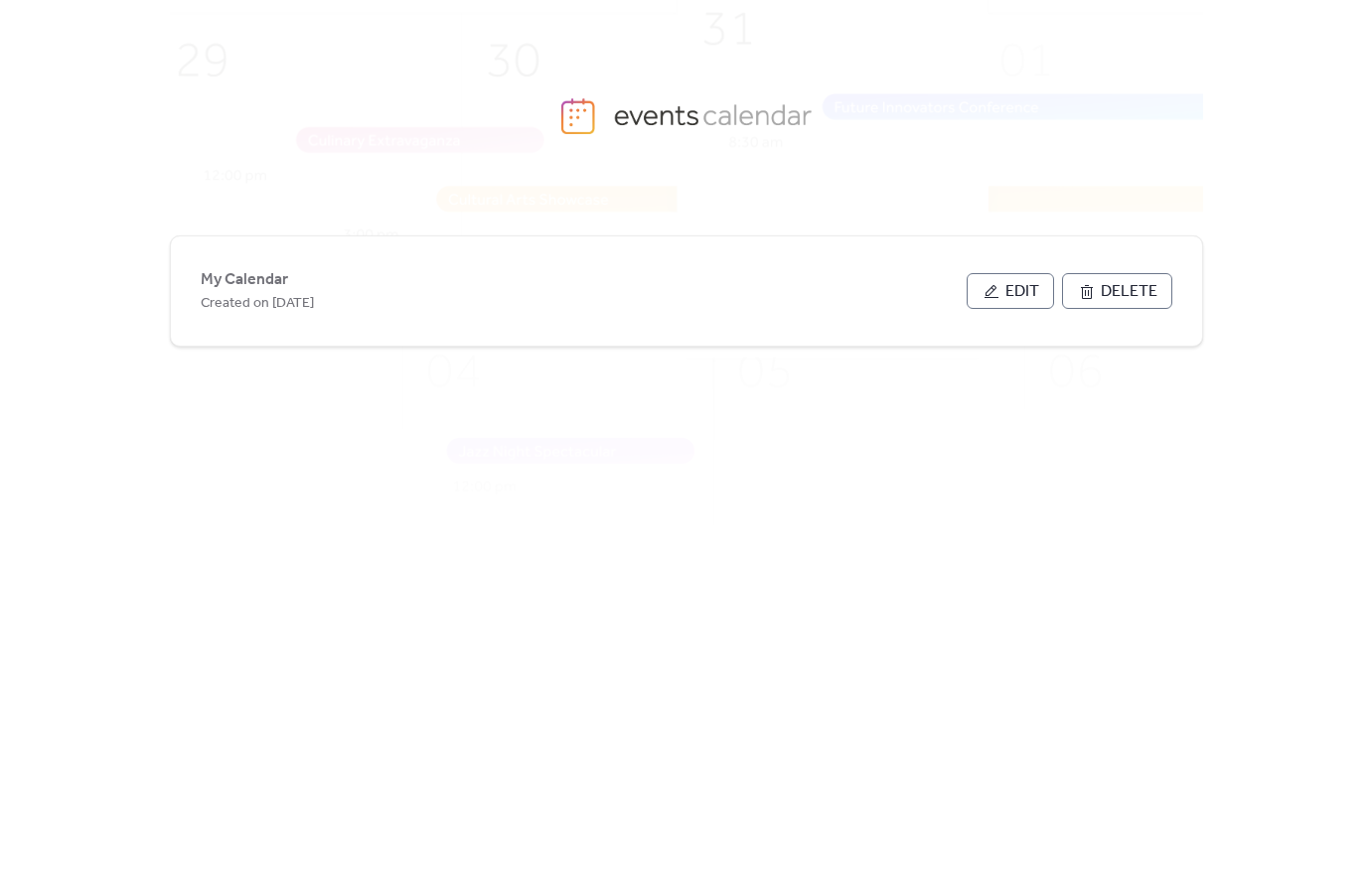 scroll, scrollTop: 0, scrollLeft: 0, axis: both 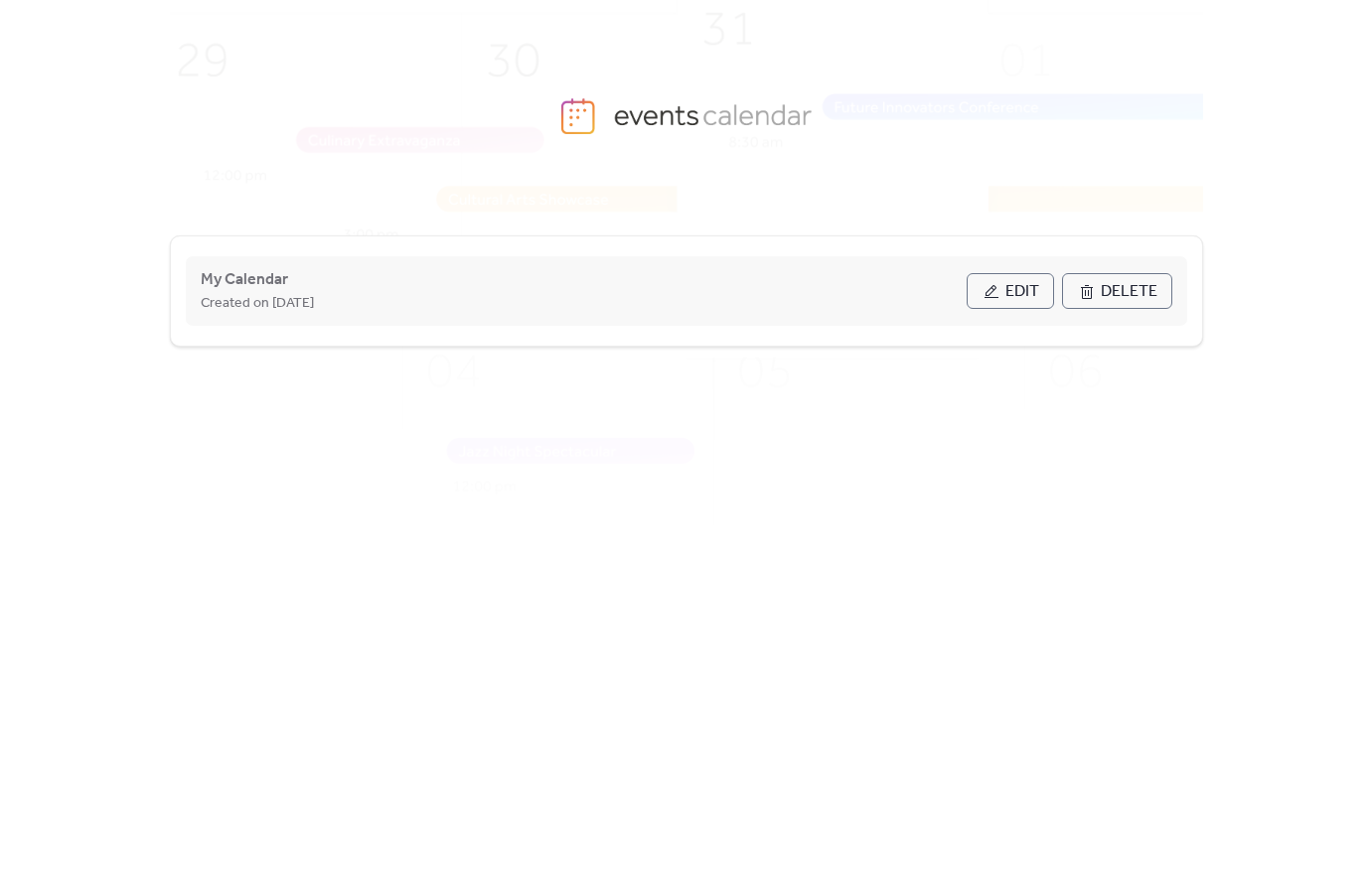 click on "Edit" at bounding box center [1022, 292] 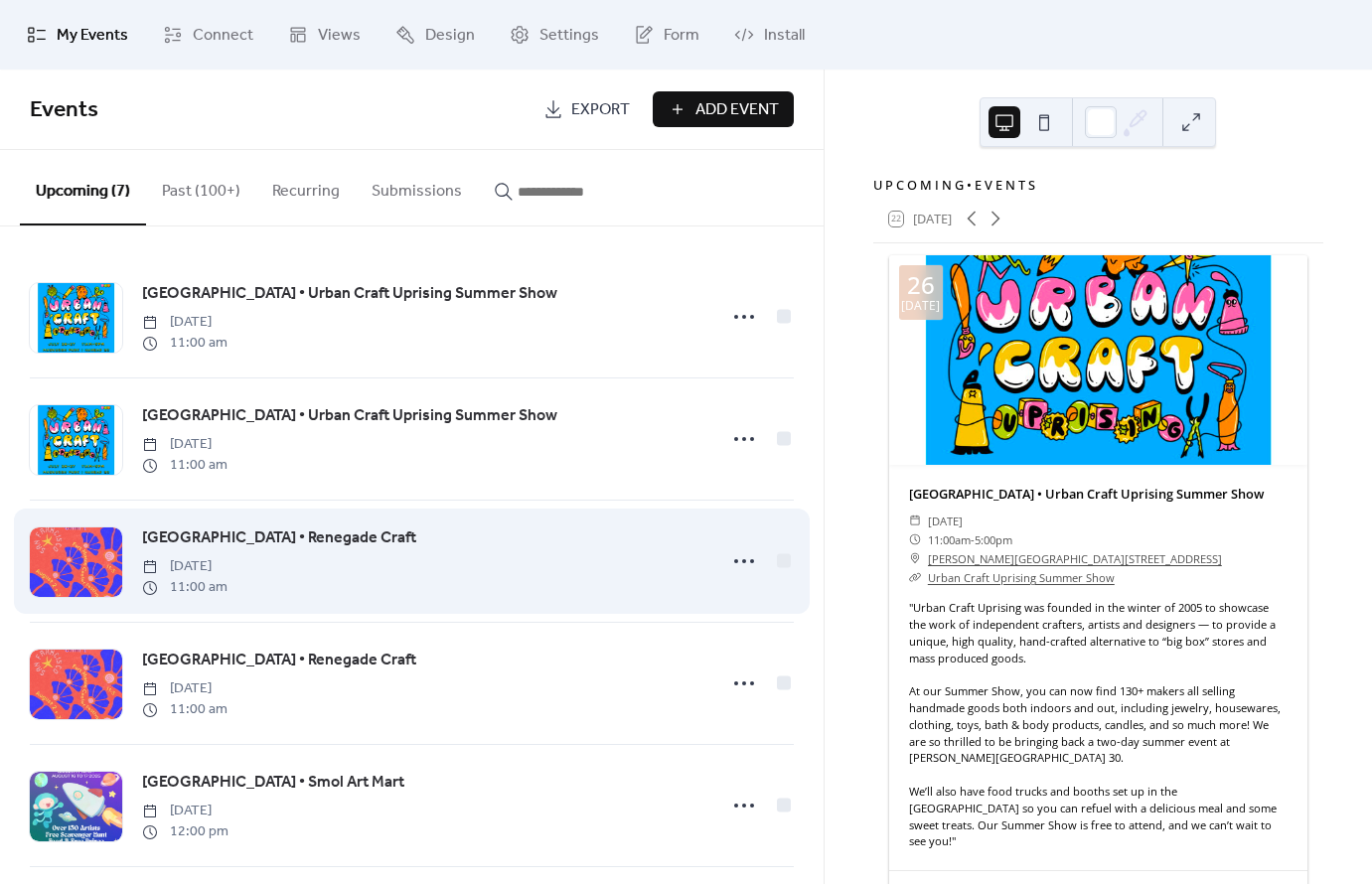 scroll, scrollTop: 226, scrollLeft: 0, axis: vertical 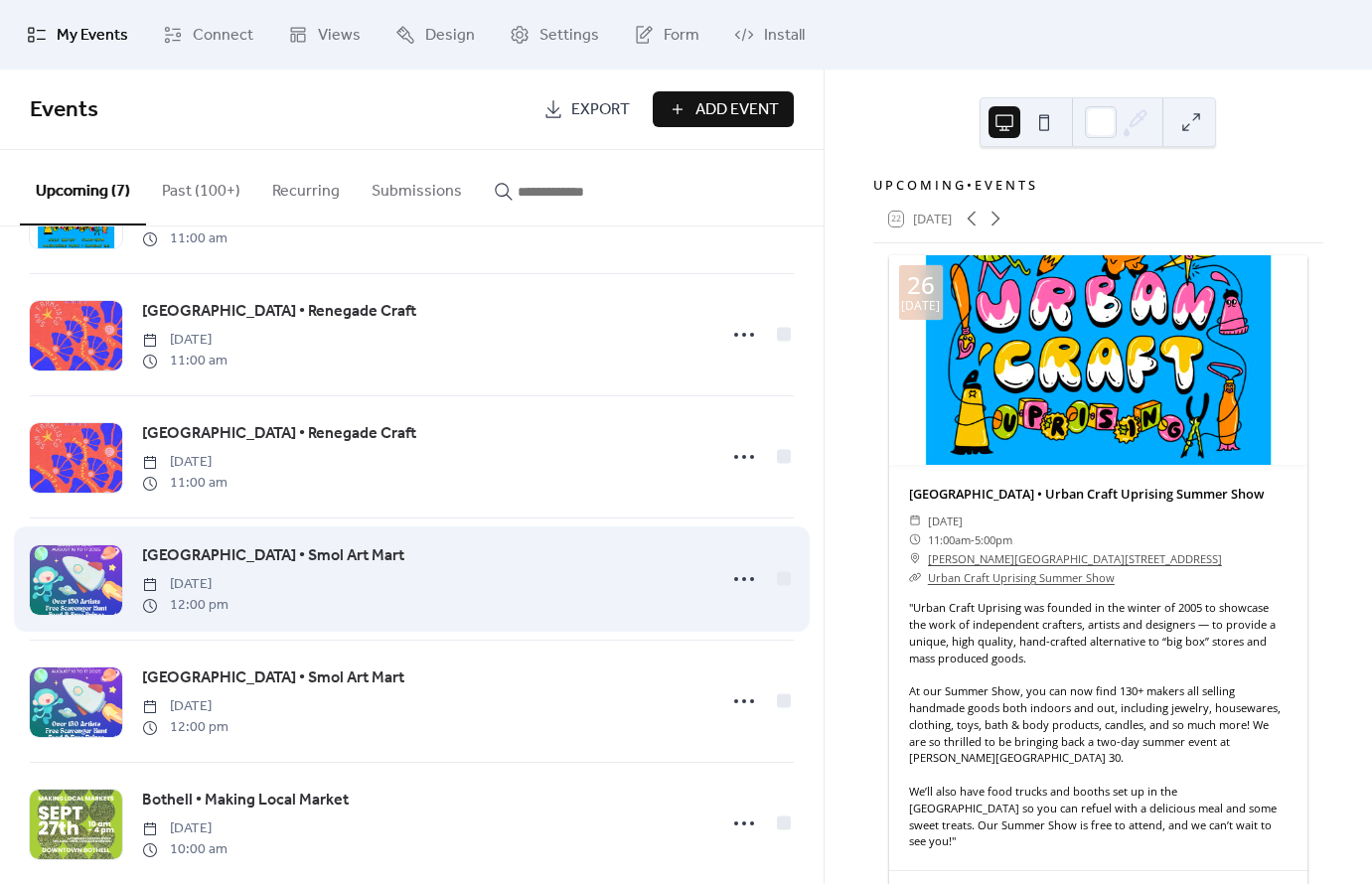 click on "[GEOGRAPHIC_DATA] • Smol Art Mart" at bounding box center (273, 556) 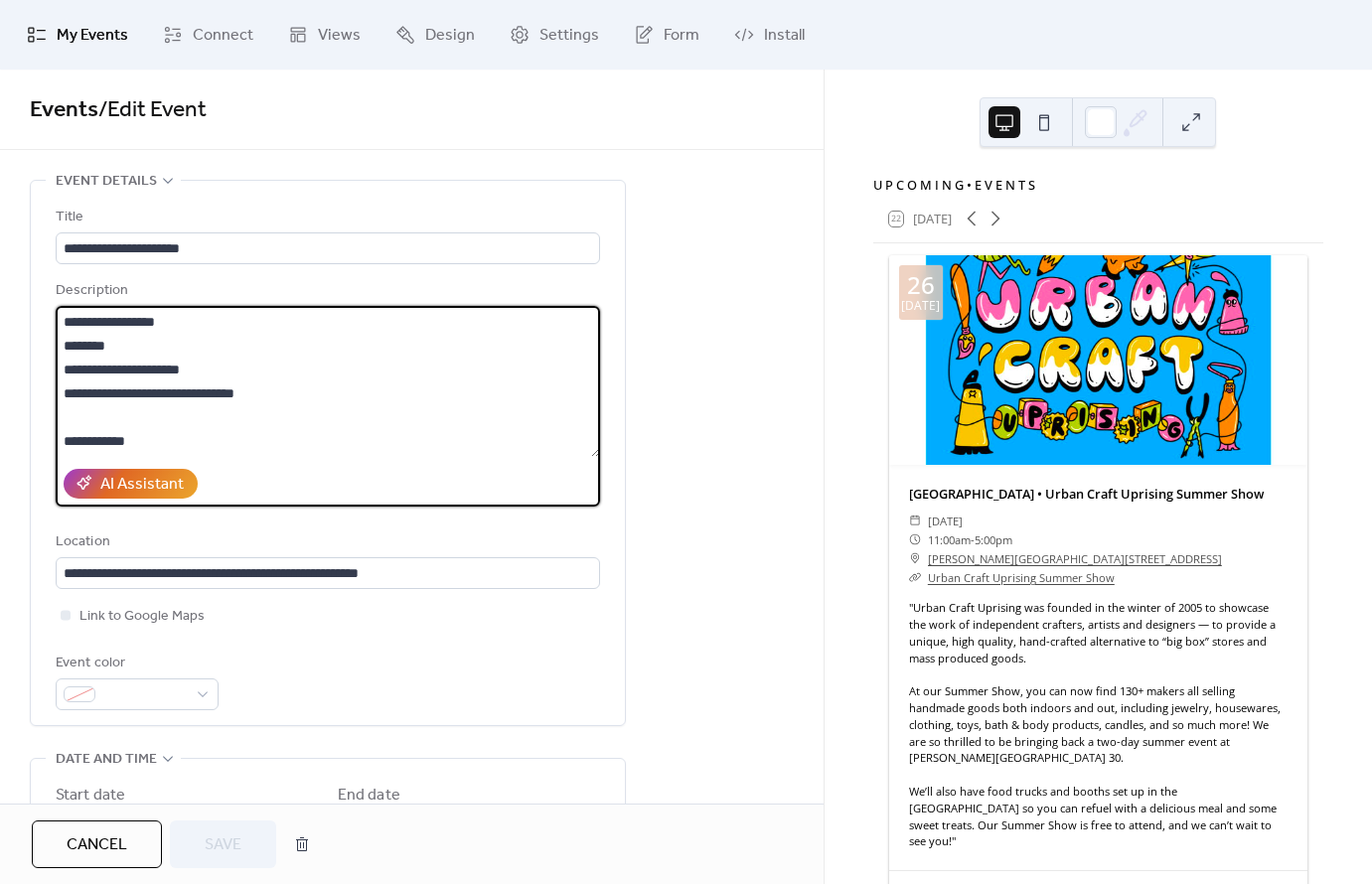 click on "**********" at bounding box center (328, 381) 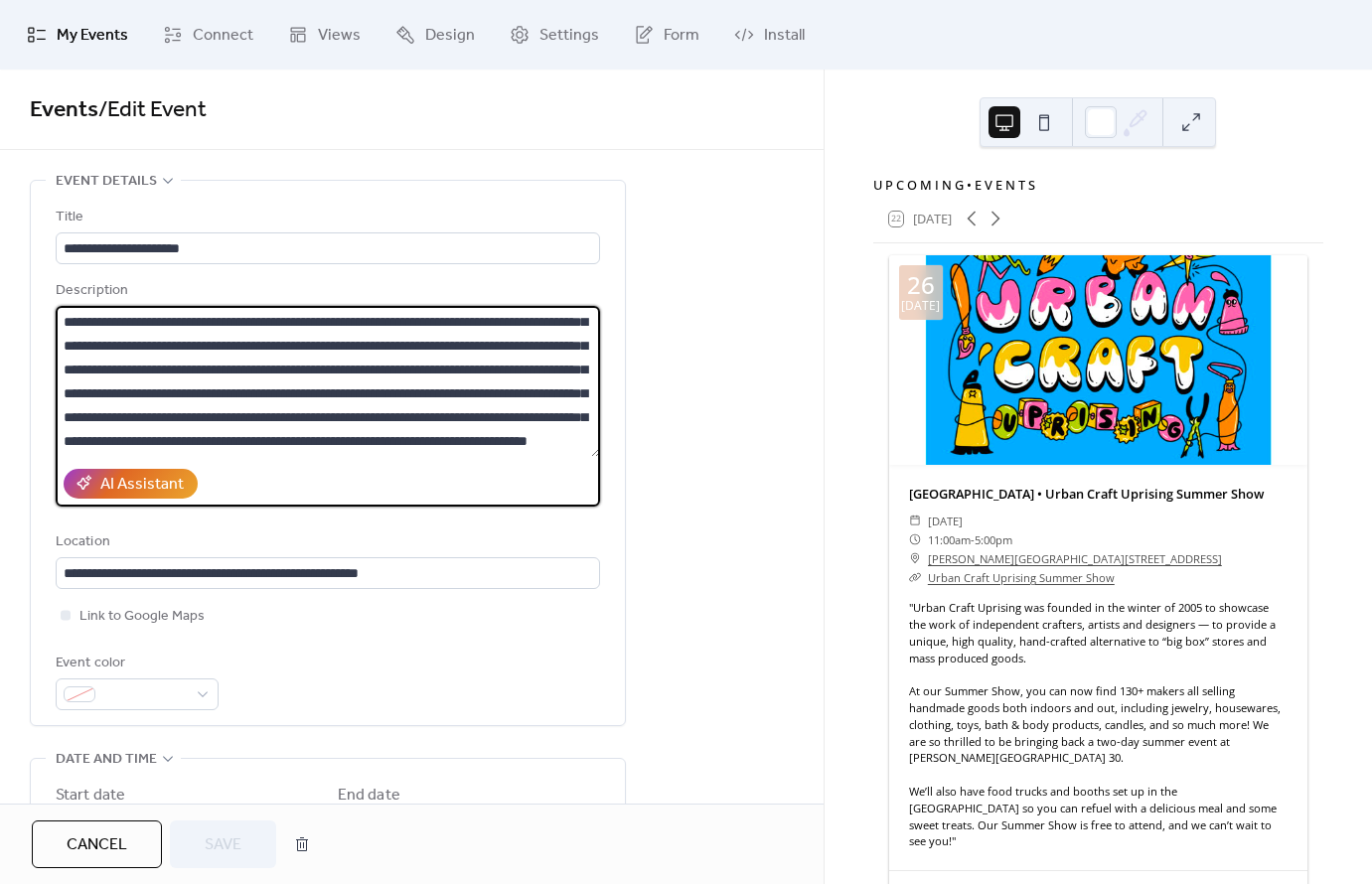 scroll, scrollTop: 310, scrollLeft: 0, axis: vertical 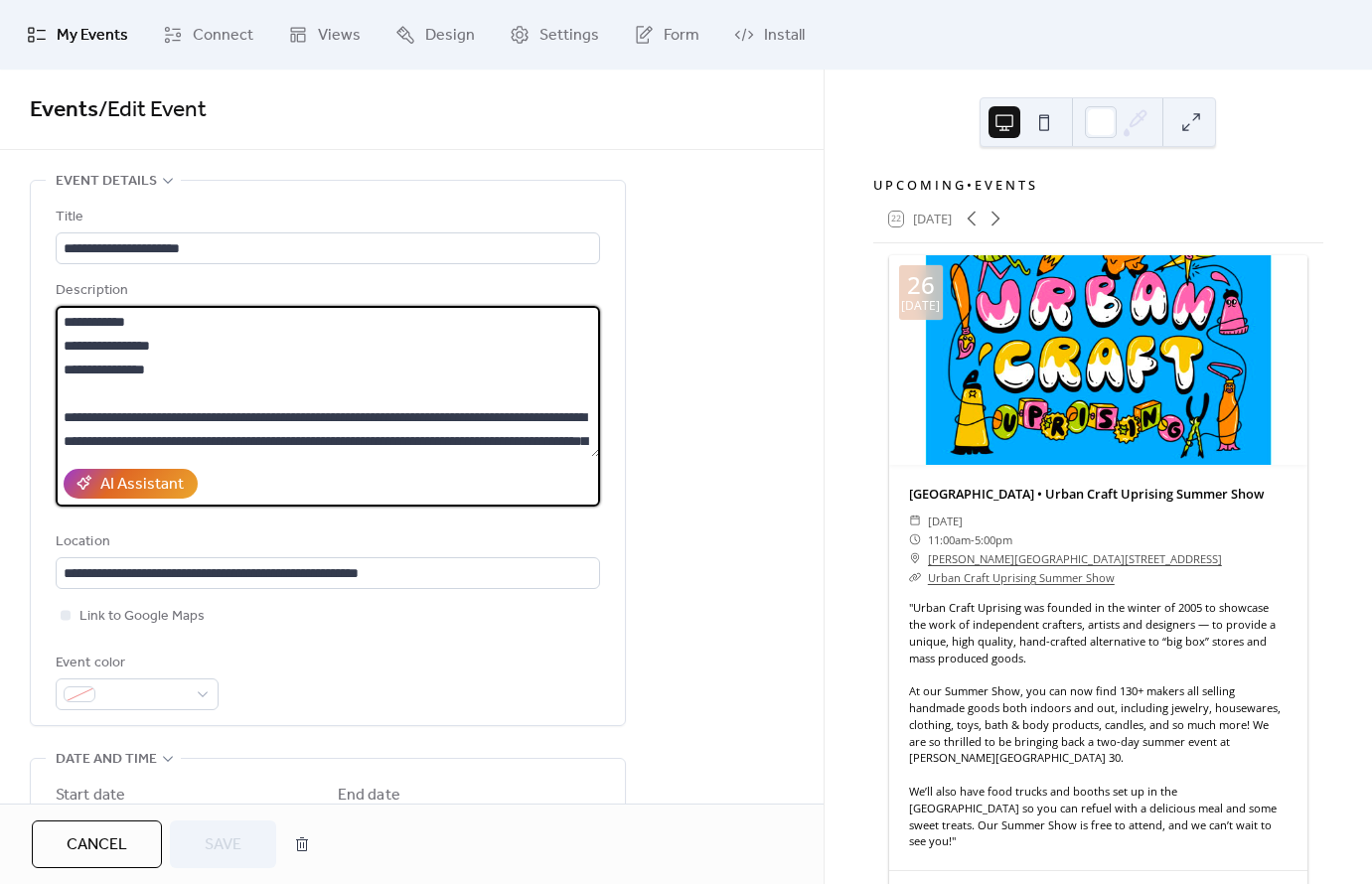 drag, startPoint x: 528, startPoint y: 442, endPoint x: 157, endPoint y: 398, distance: 373.6001 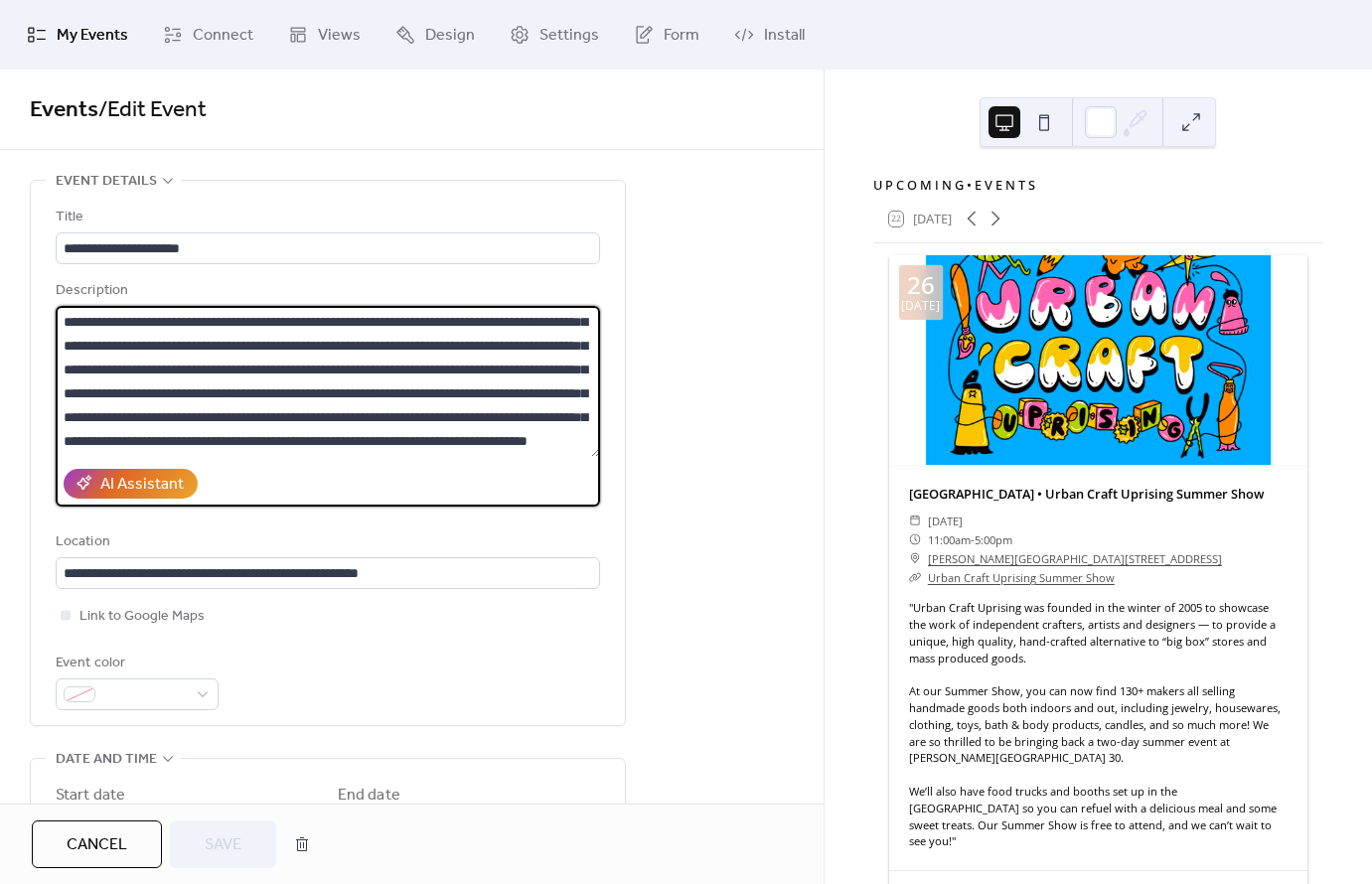 click on "**********" at bounding box center [328, 381] 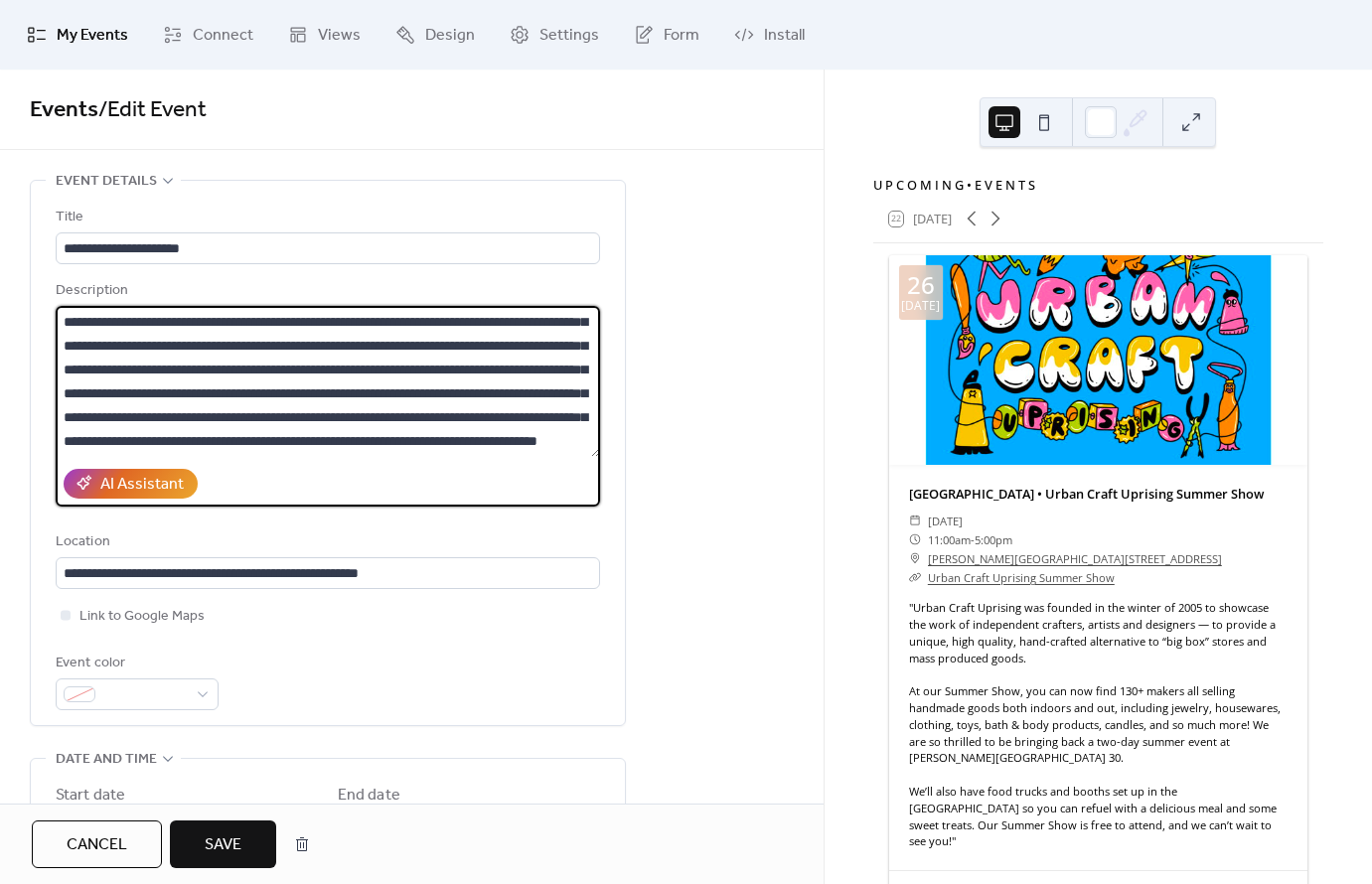 paste on "**********" 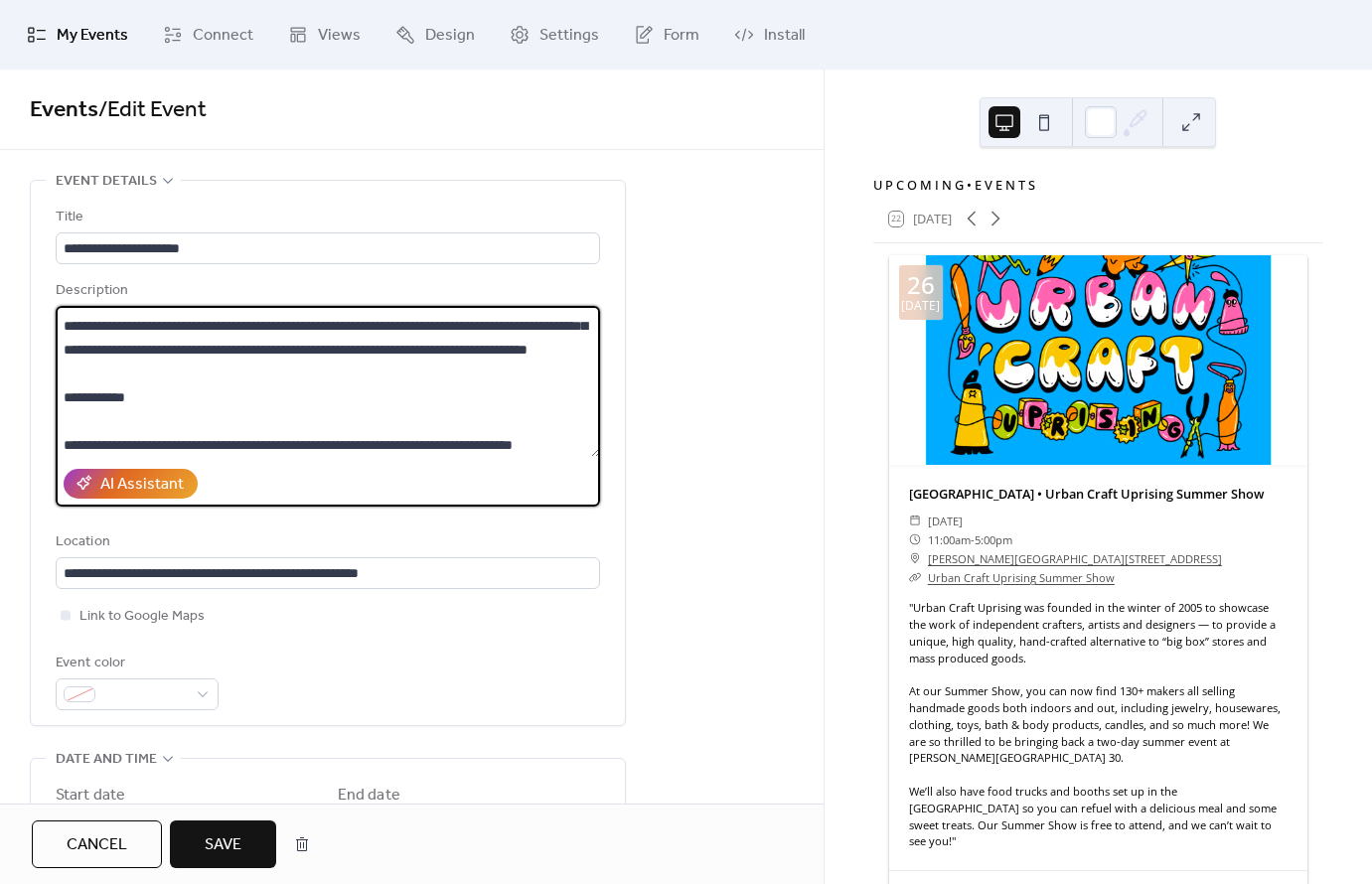 scroll, scrollTop: 1762, scrollLeft: 0, axis: vertical 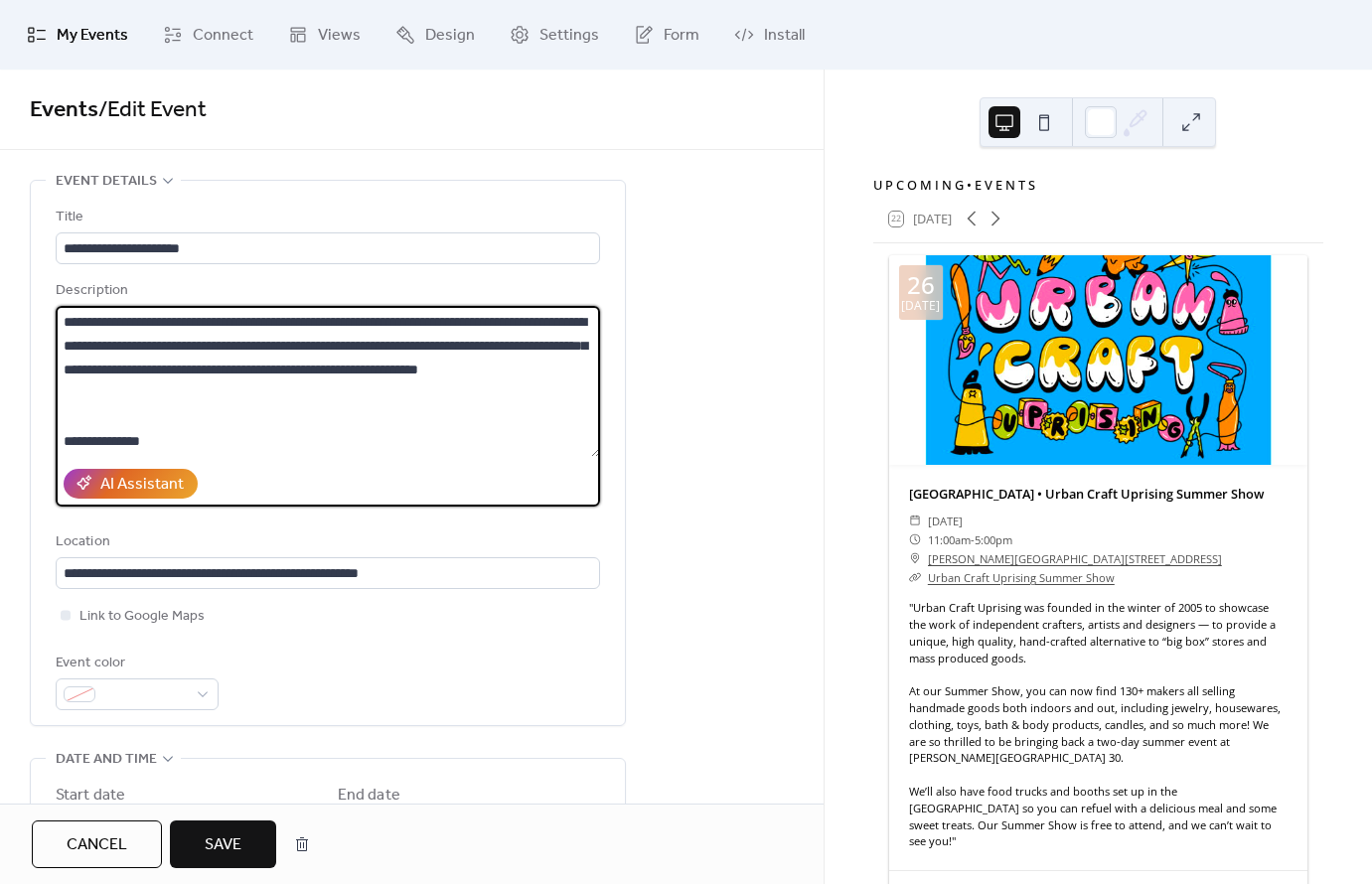 drag, startPoint x: 206, startPoint y: 440, endPoint x: 41, endPoint y: 403, distance: 169.0976 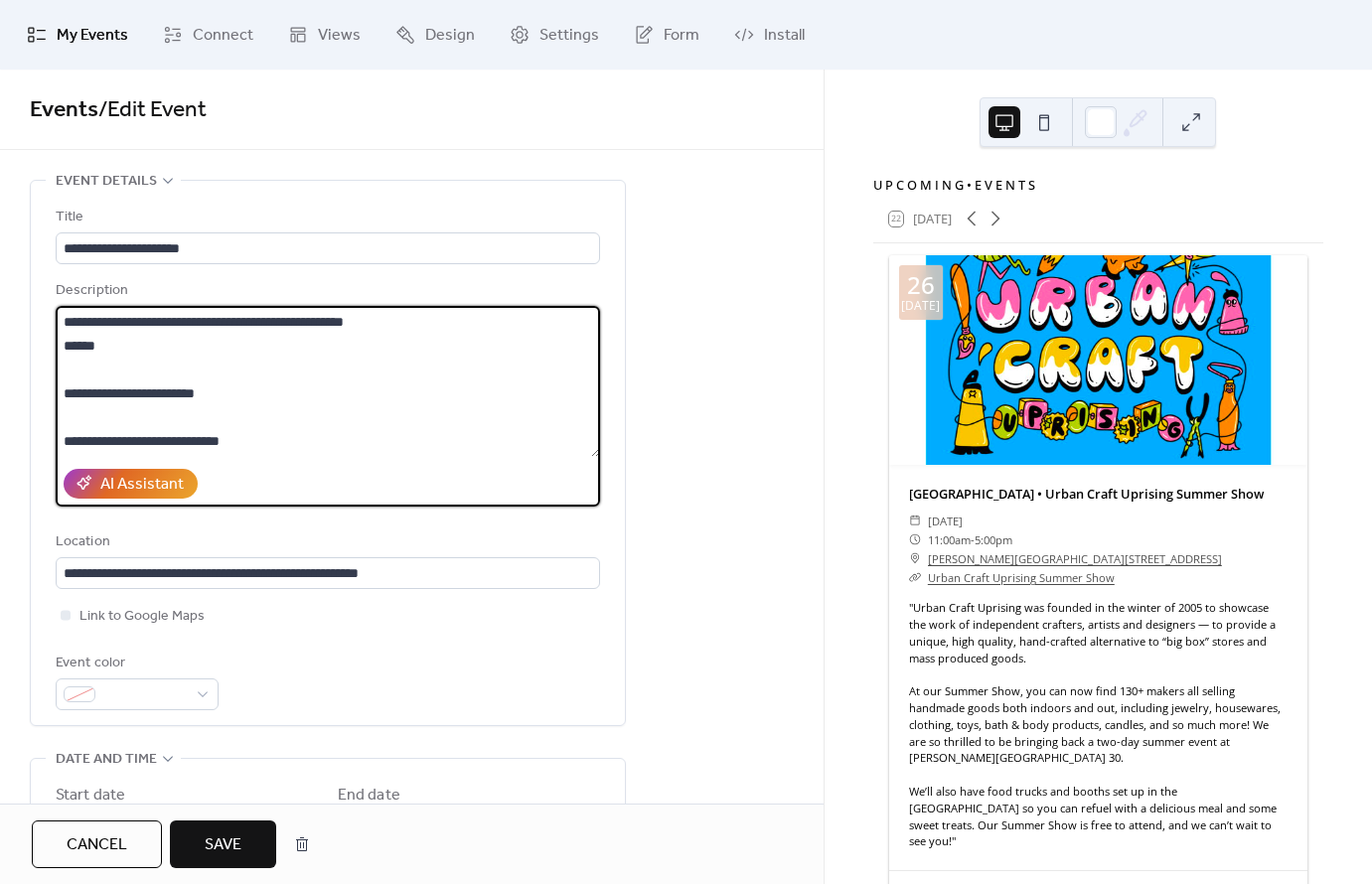 click at bounding box center [328, 381] 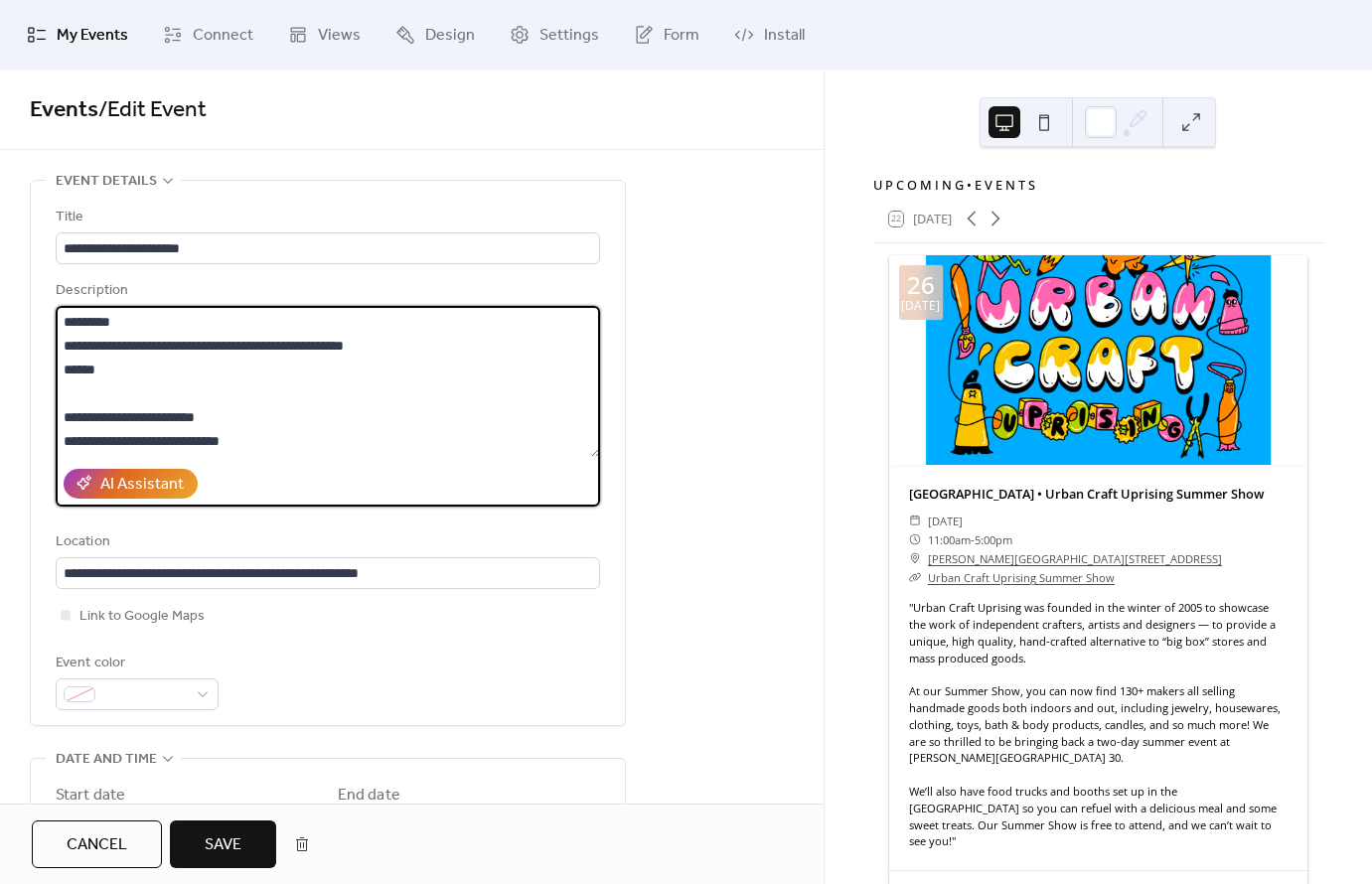 scroll, scrollTop: 1549, scrollLeft: 0, axis: vertical 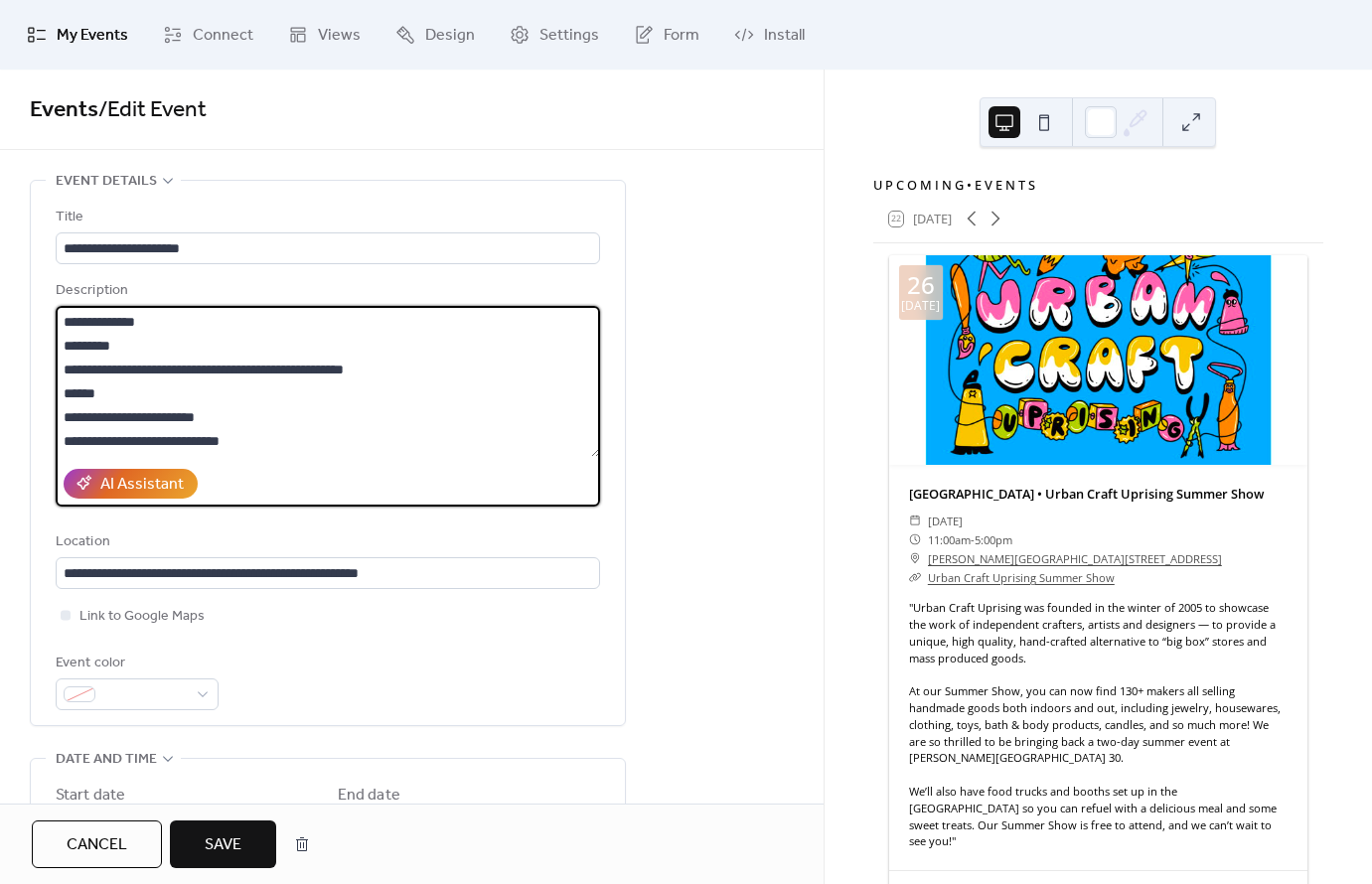click at bounding box center (328, 381) 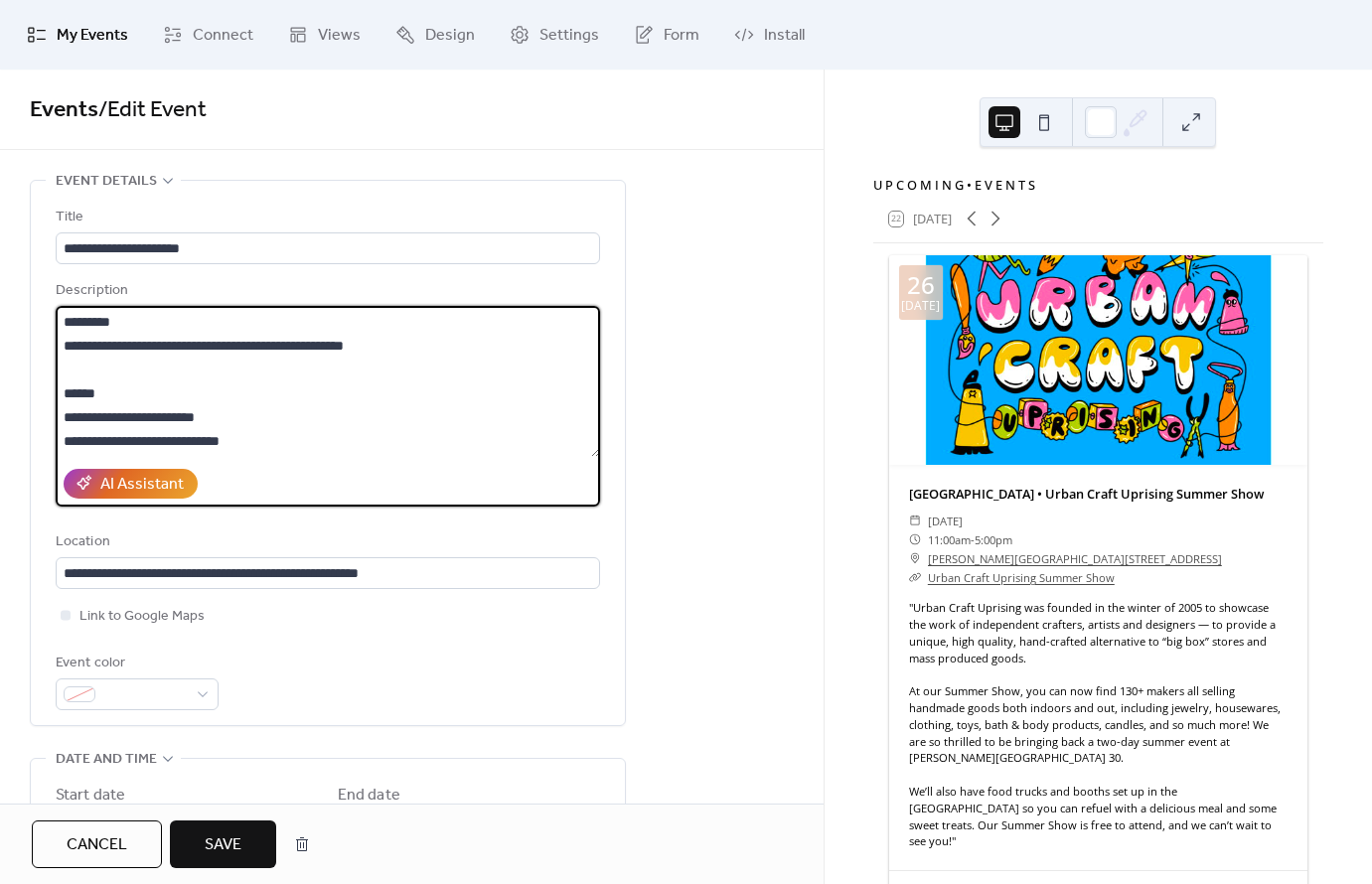 scroll, scrollTop: 1444, scrollLeft: 0, axis: vertical 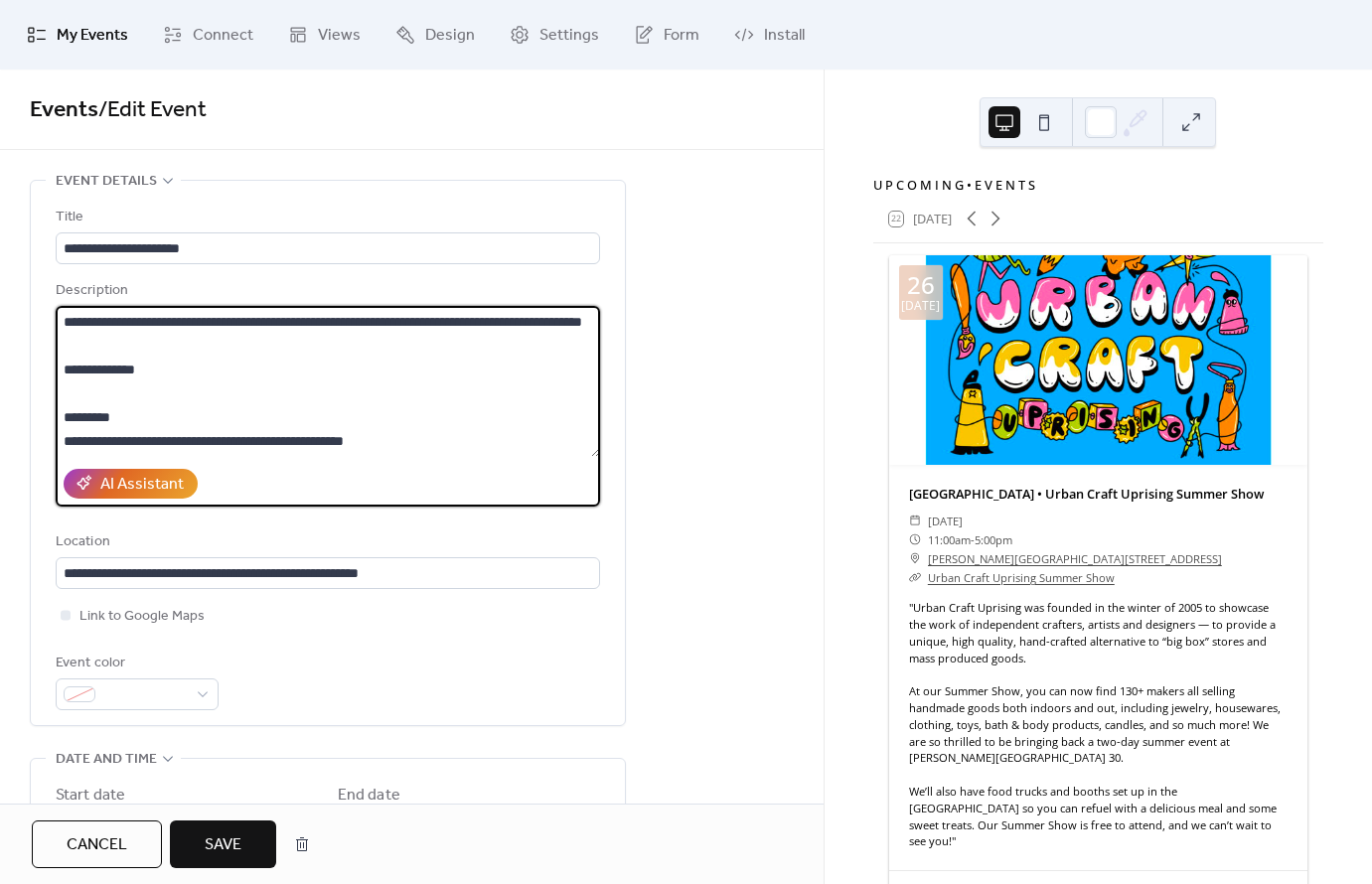 drag, startPoint x: 452, startPoint y: 412, endPoint x: 53, endPoint y: 396, distance: 399.32067 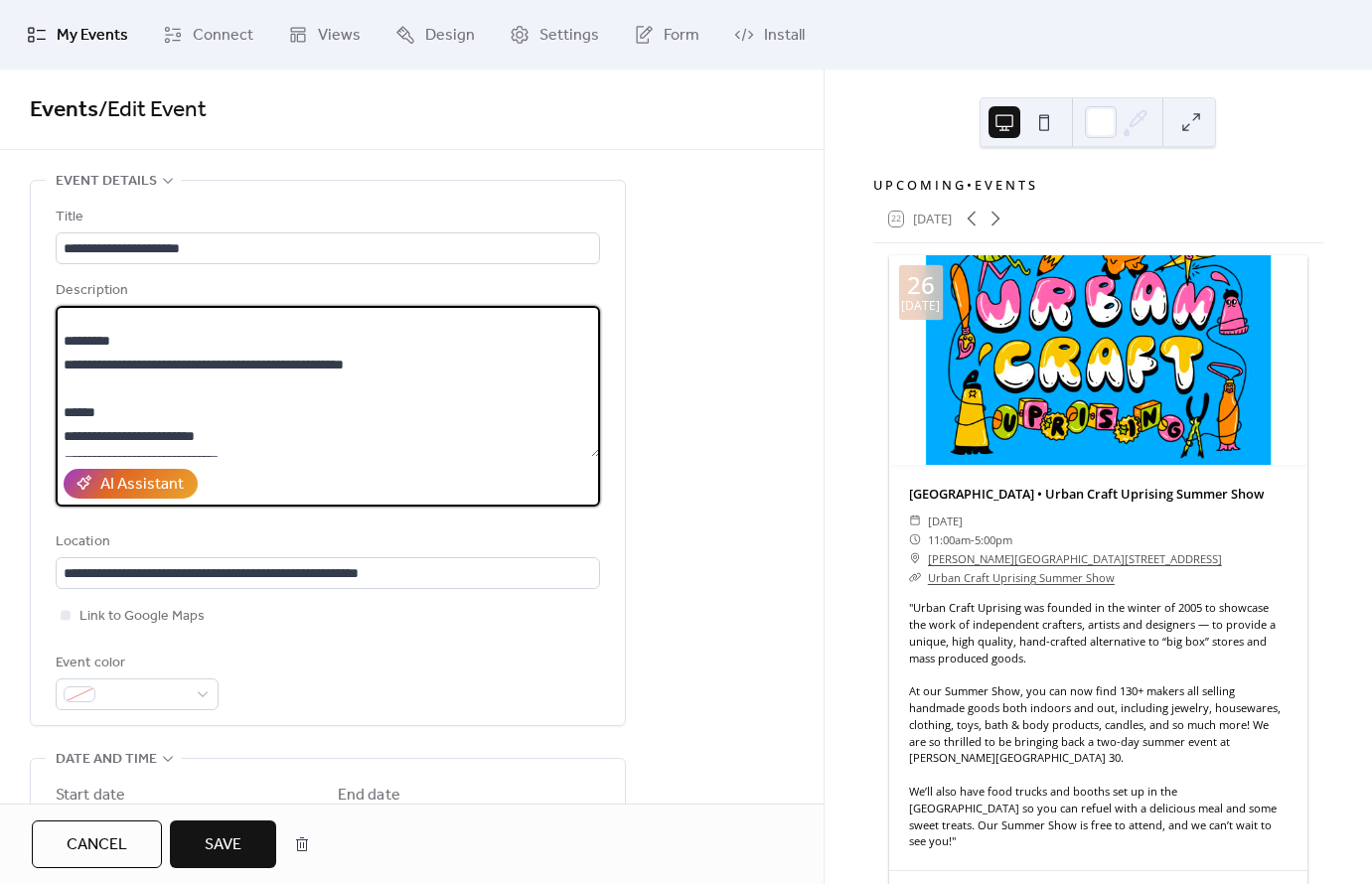 scroll, scrollTop: 1307, scrollLeft: 0, axis: vertical 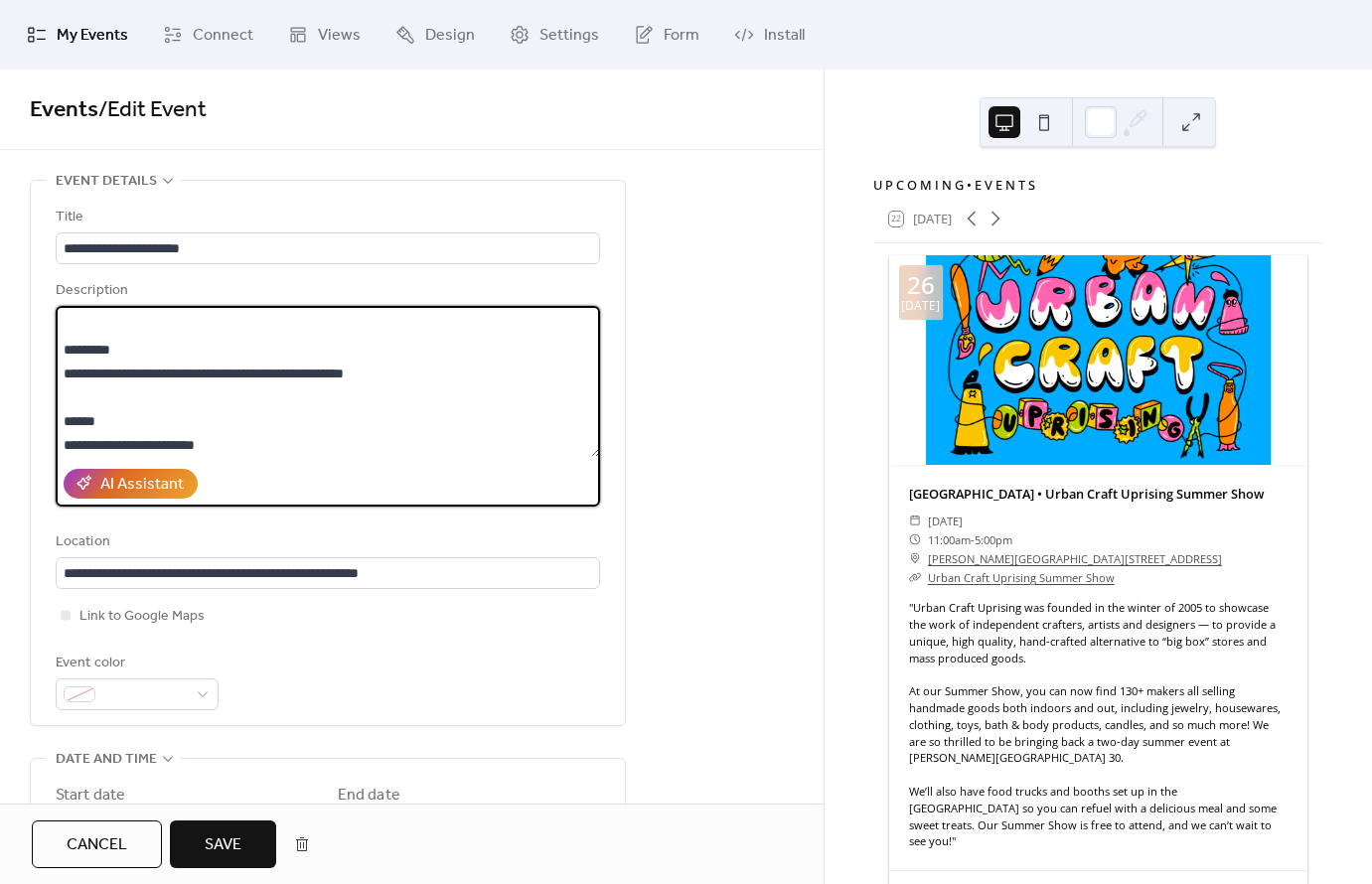 drag, startPoint x: 238, startPoint y: 386, endPoint x: 36, endPoint y: 377, distance: 202.2004 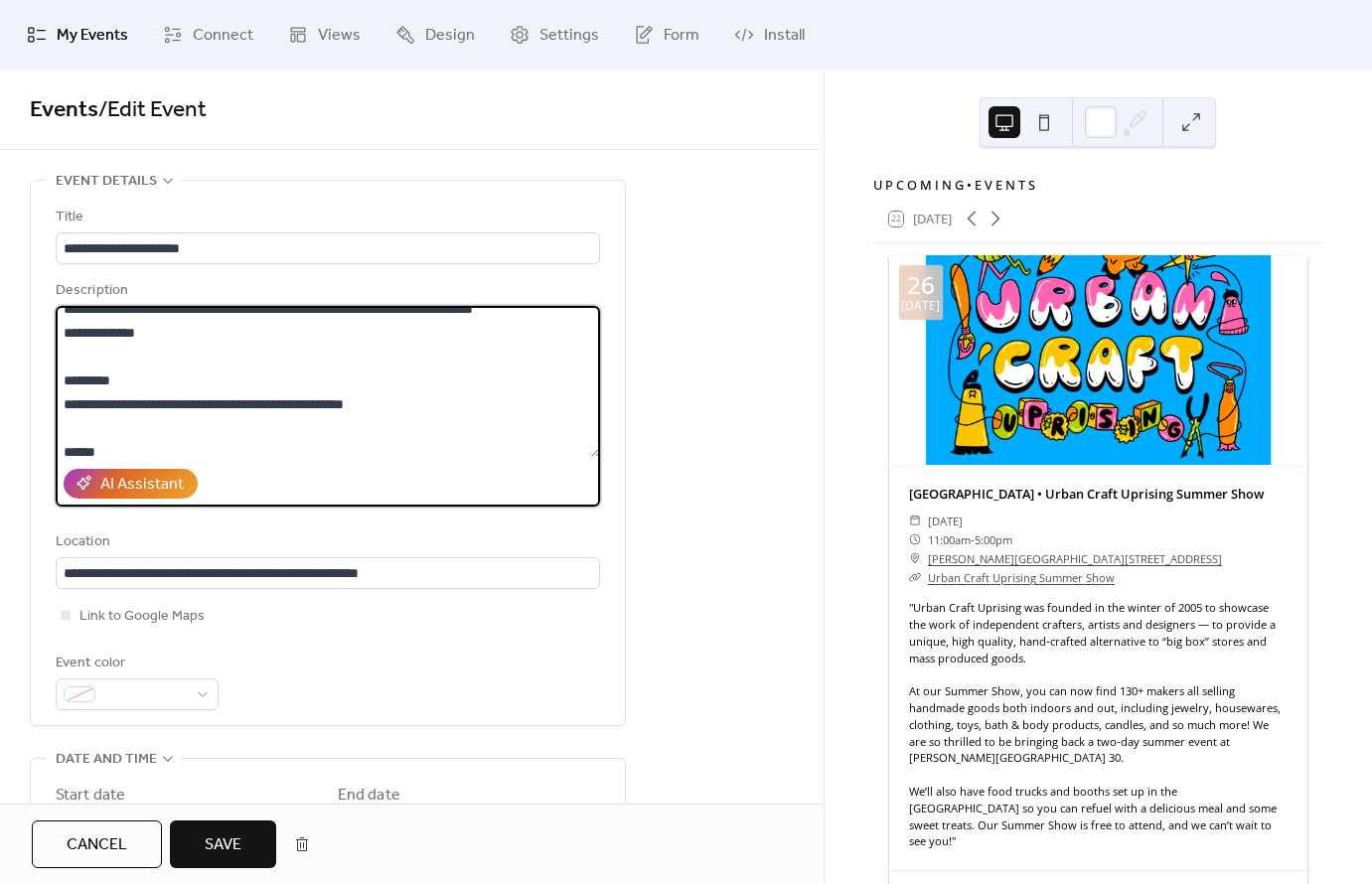 scroll, scrollTop: 1226, scrollLeft: 0, axis: vertical 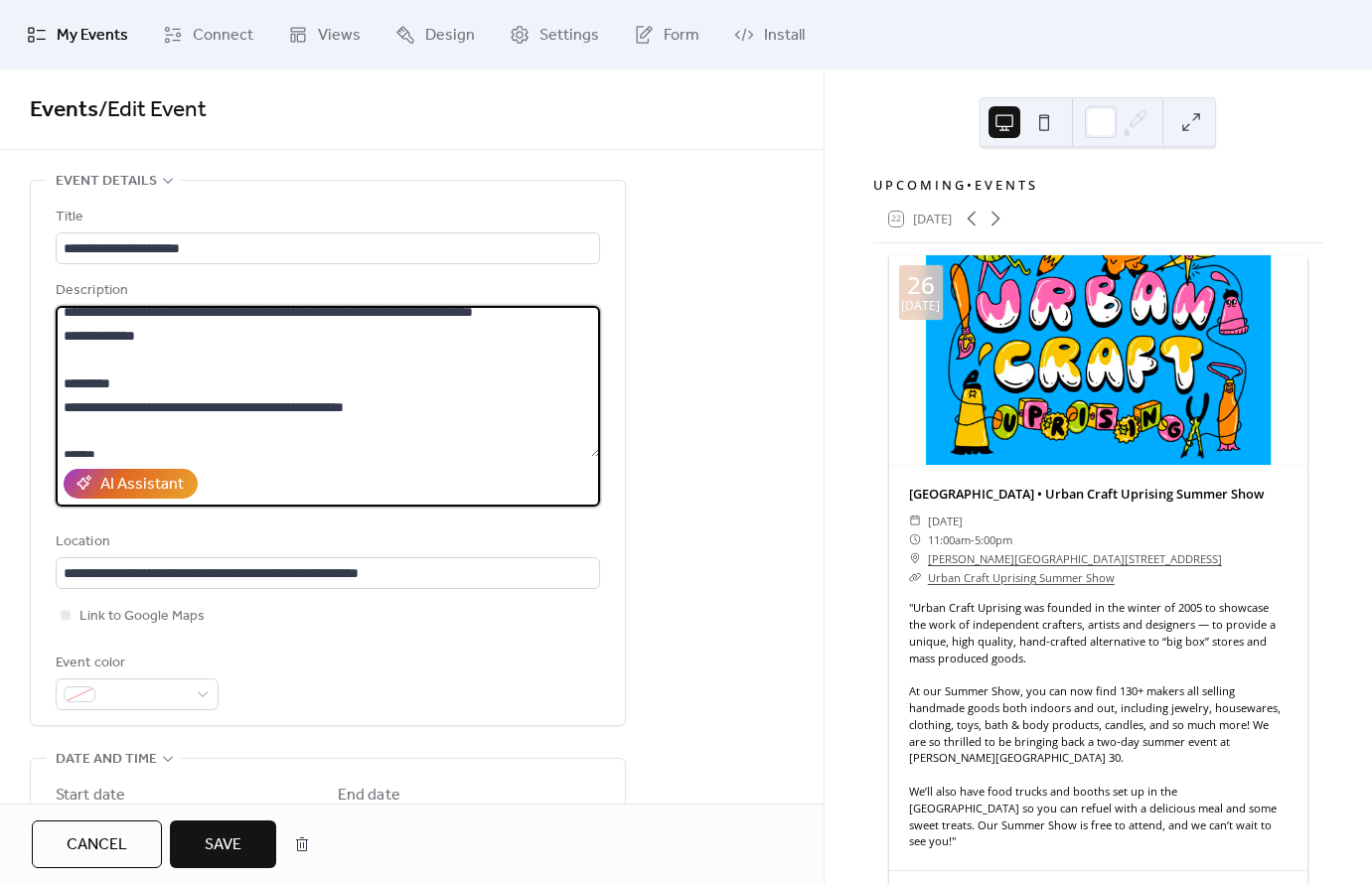 drag, startPoint x: 233, startPoint y: 434, endPoint x: 42, endPoint y: 388, distance: 196.46119 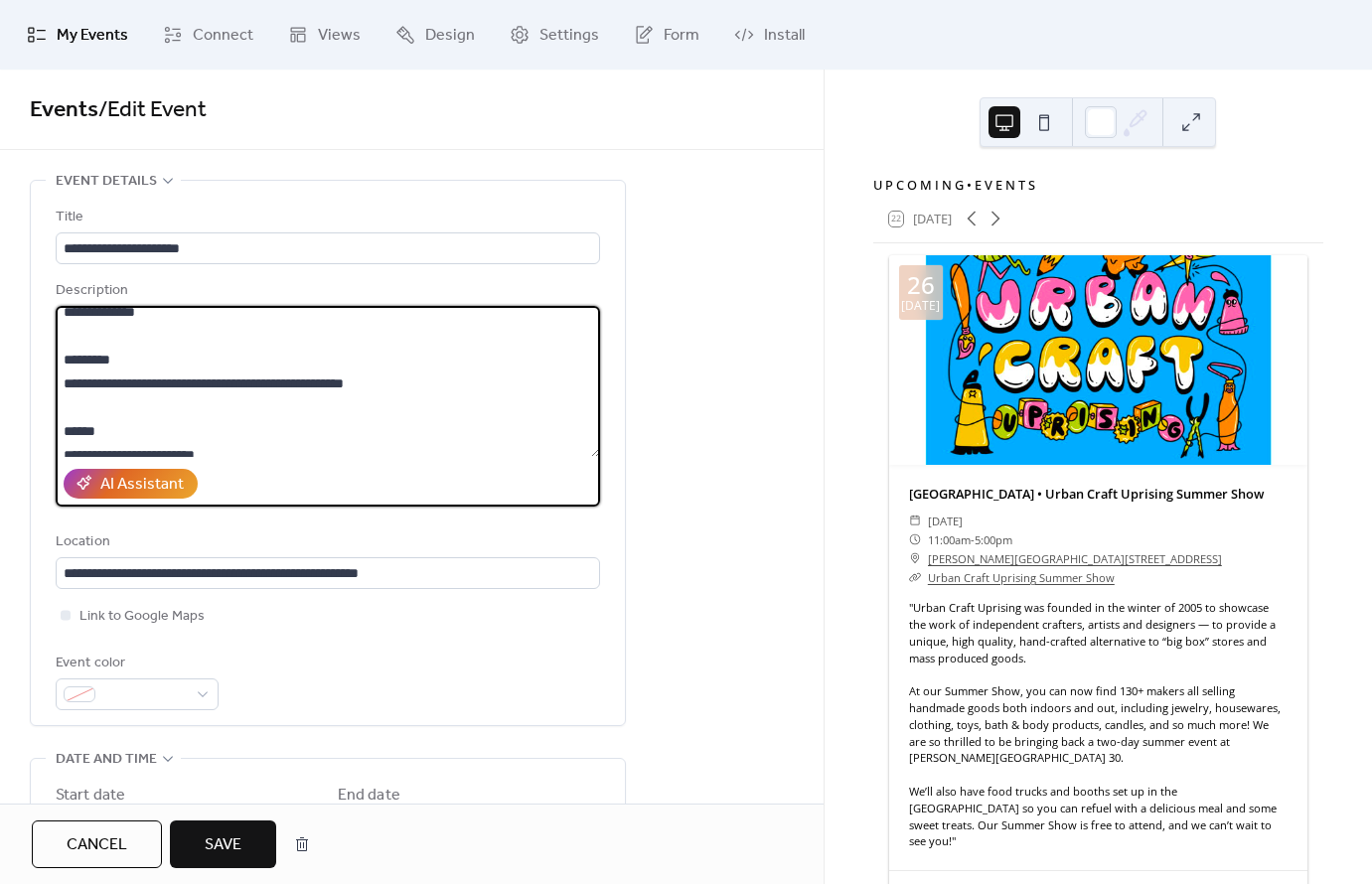 drag, startPoint x: 174, startPoint y: 393, endPoint x: 65, endPoint y: 345, distance: 119.1008 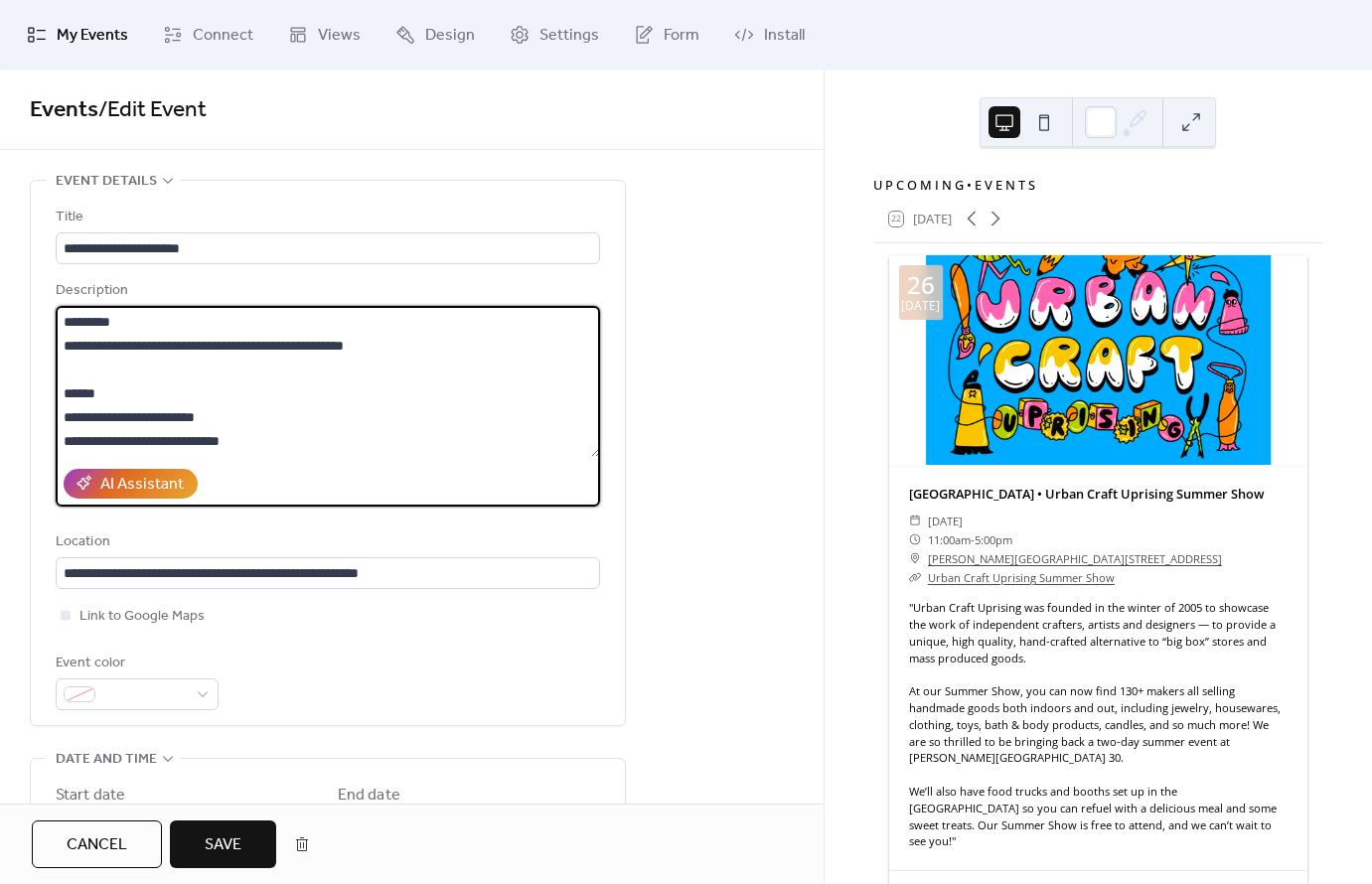 drag, startPoint x: 162, startPoint y: 369, endPoint x: 44, endPoint y: 357, distance: 118.6086 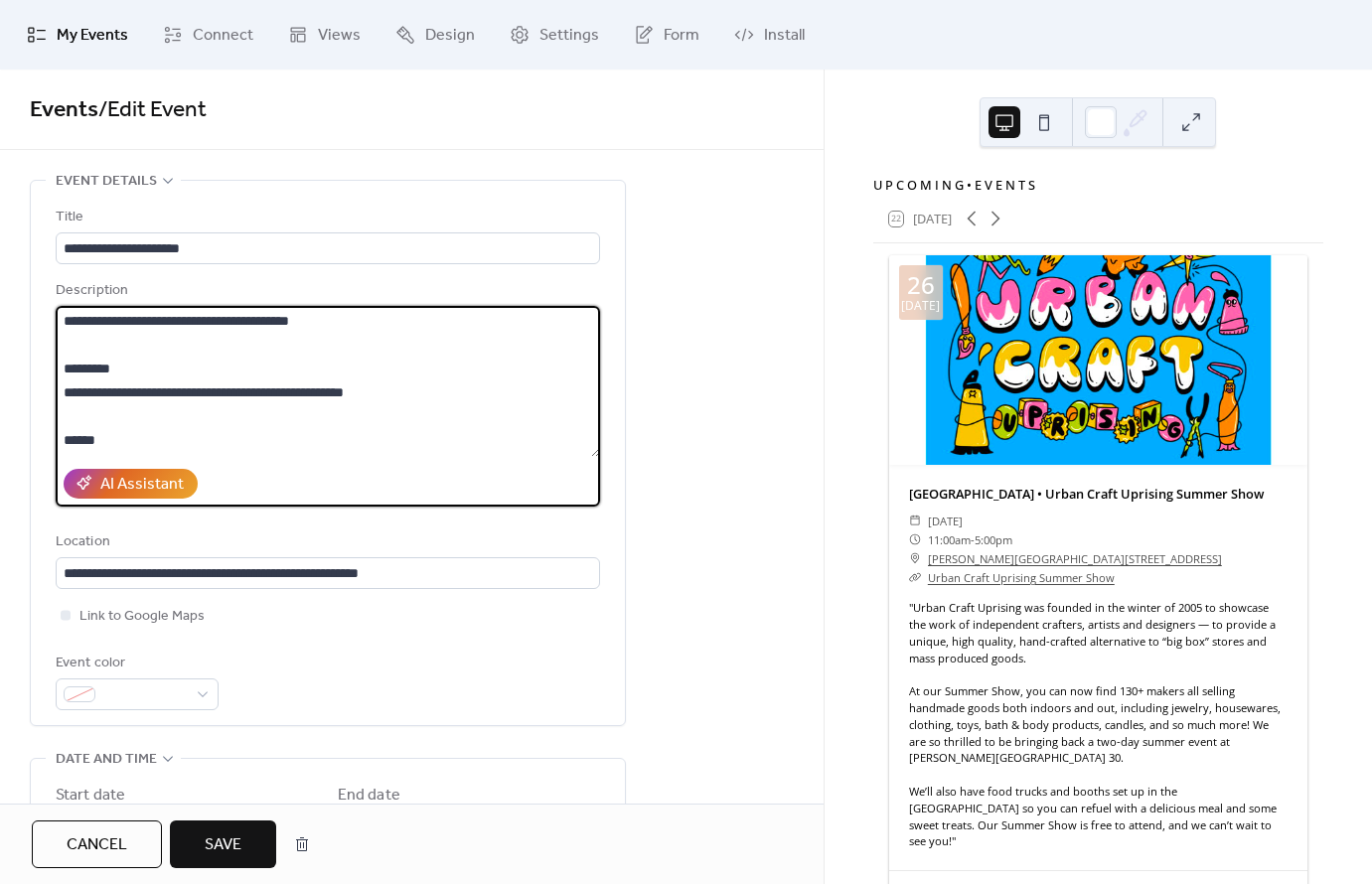 scroll, scrollTop: 1108, scrollLeft: 0, axis: vertical 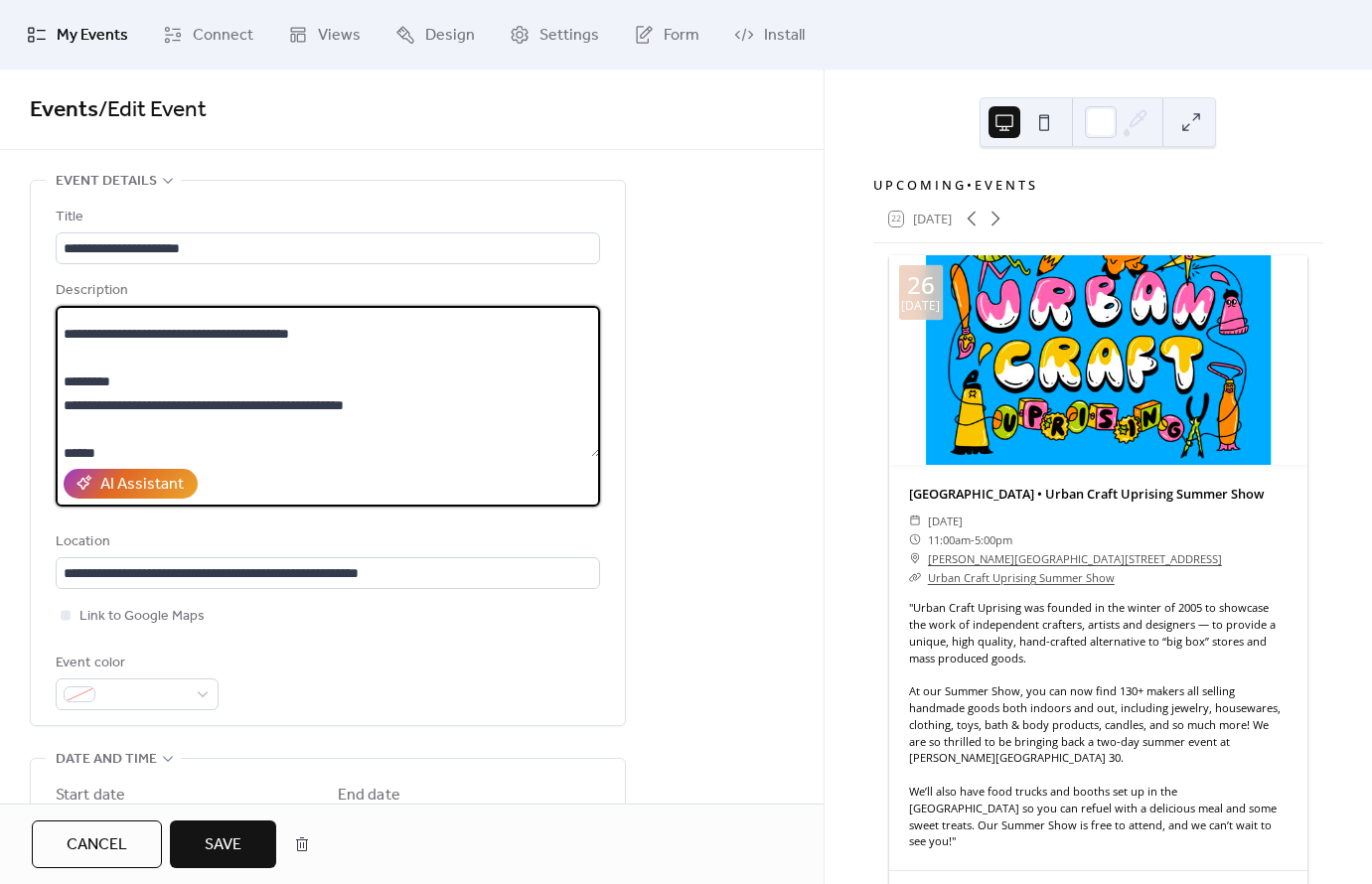 drag, startPoint x: 368, startPoint y: 435, endPoint x: 94, endPoint y: 423, distance: 274.2626 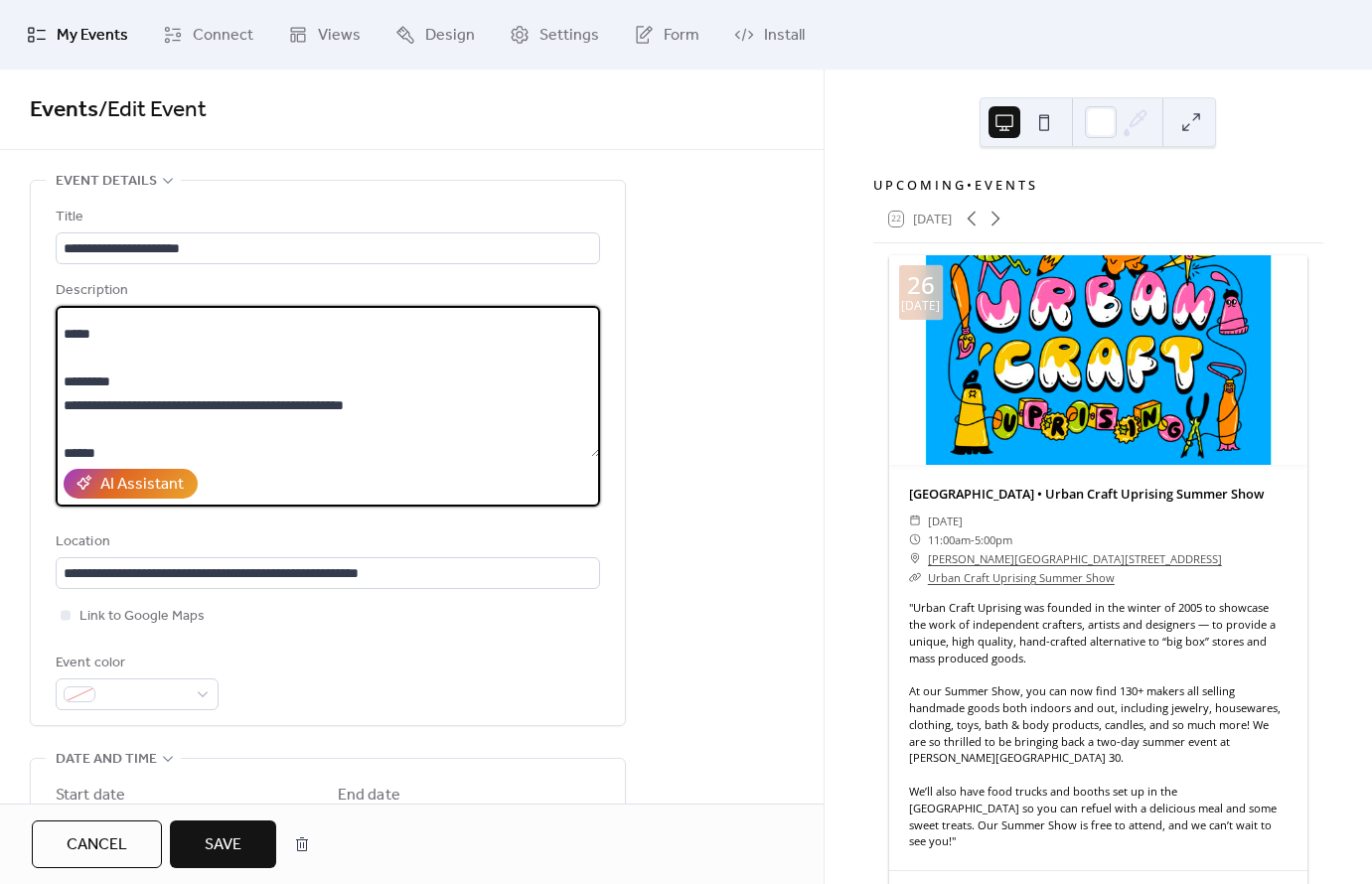 drag, startPoint x: 149, startPoint y: 436, endPoint x: -41, endPoint y: 429, distance: 190.1289 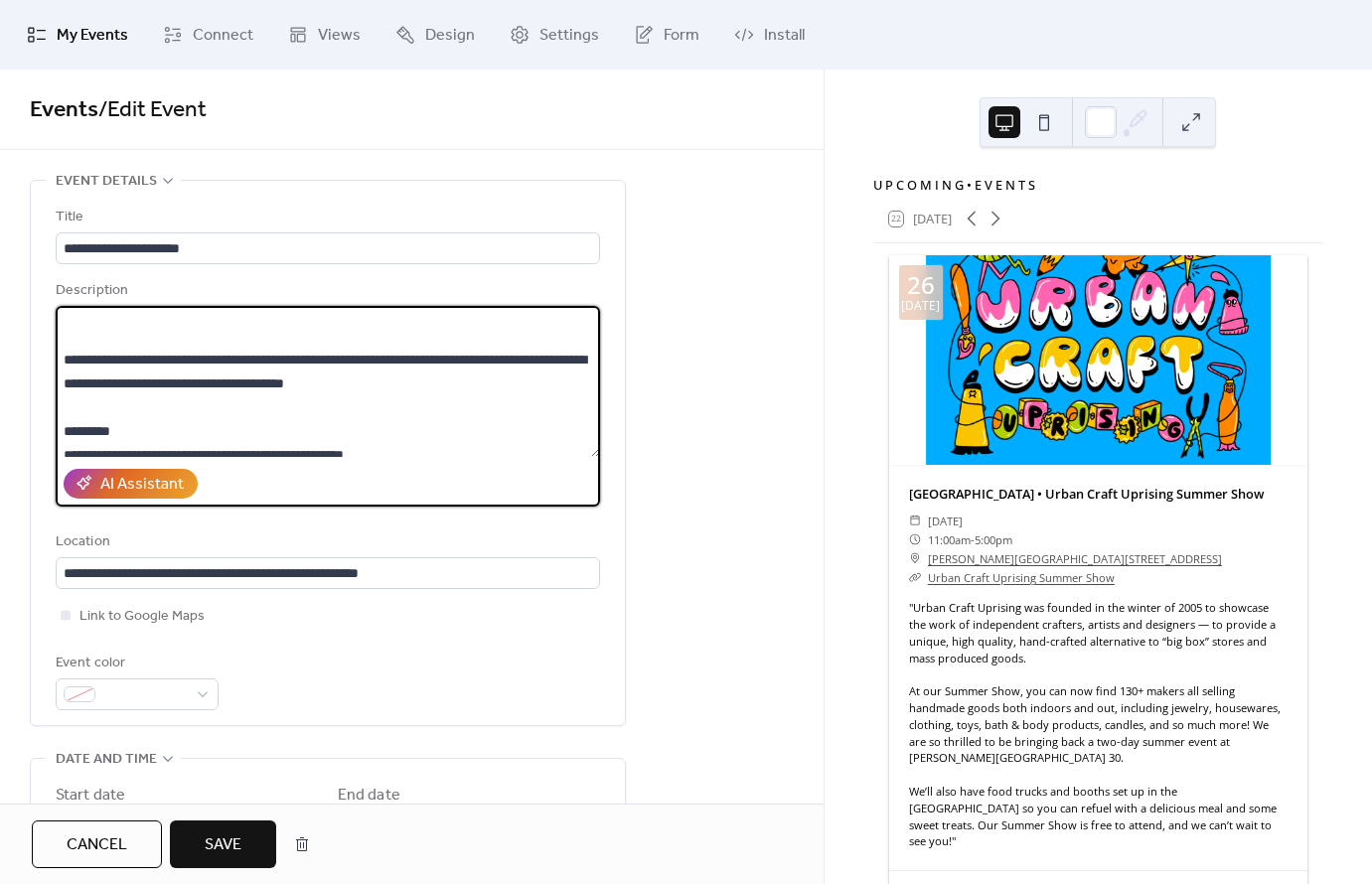 scroll, scrollTop: 999, scrollLeft: 0, axis: vertical 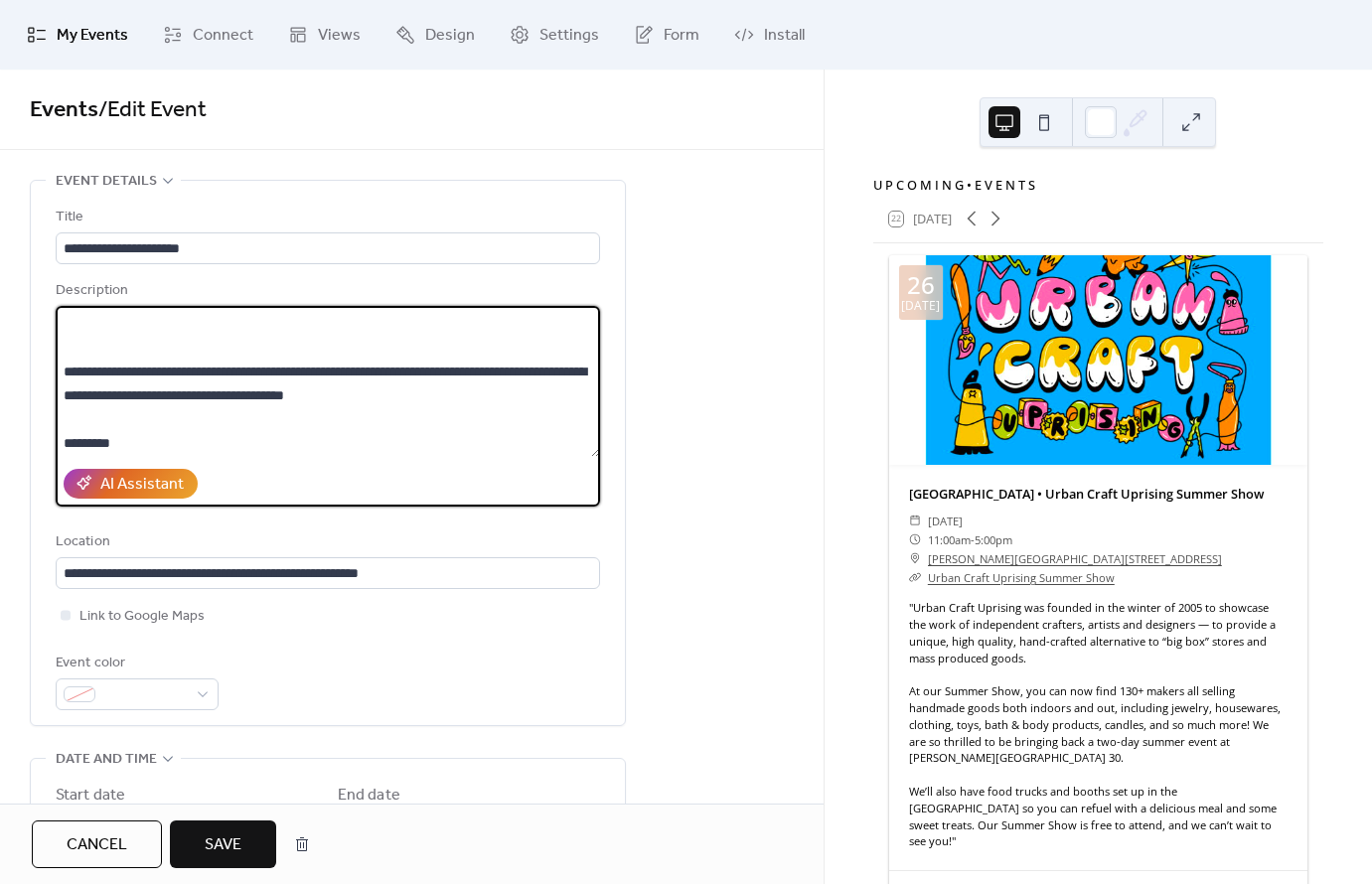 drag, startPoint x: 230, startPoint y: 396, endPoint x: -3, endPoint y: 371, distance: 234.33736 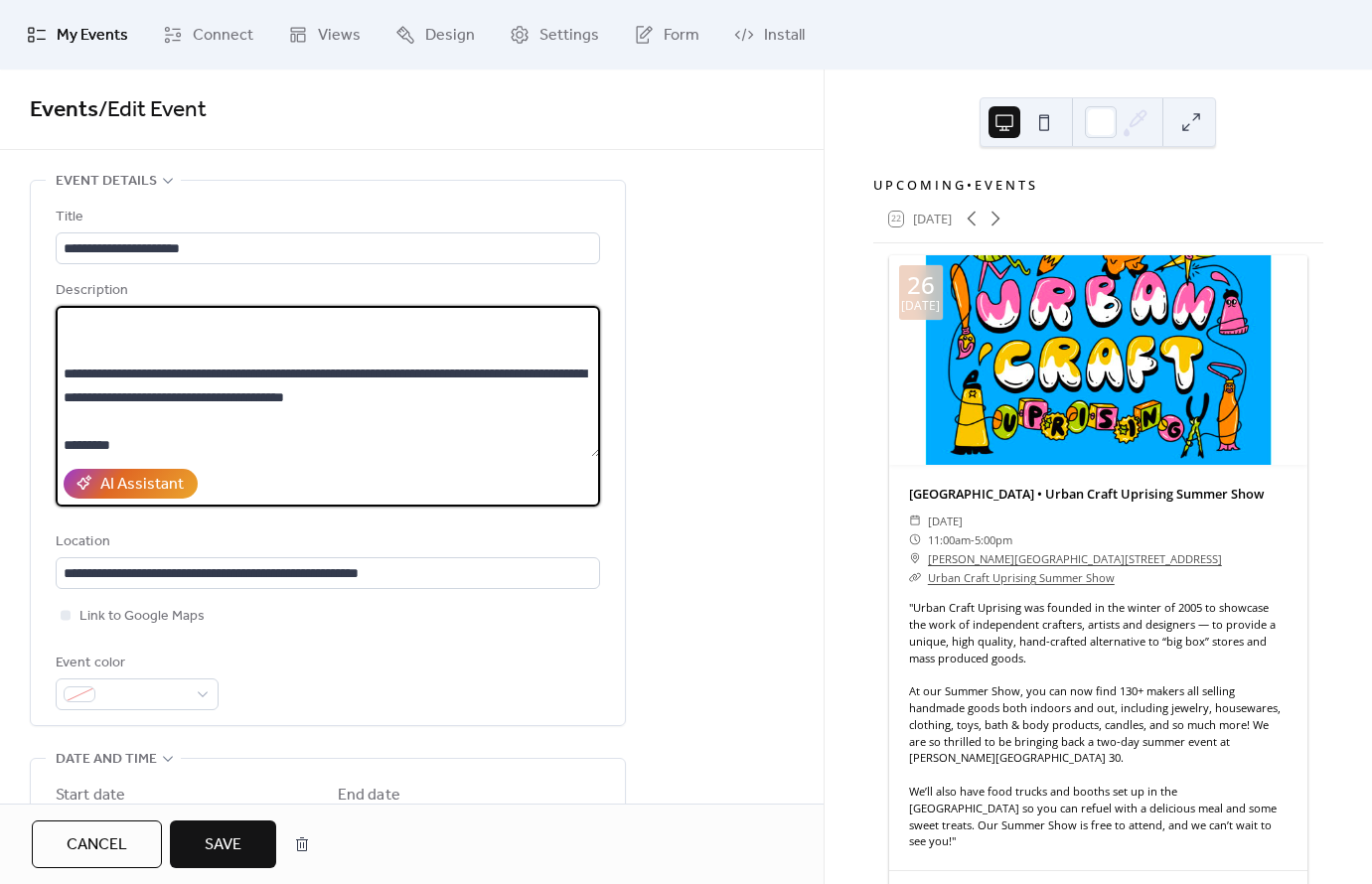 scroll, scrollTop: 918, scrollLeft: 0, axis: vertical 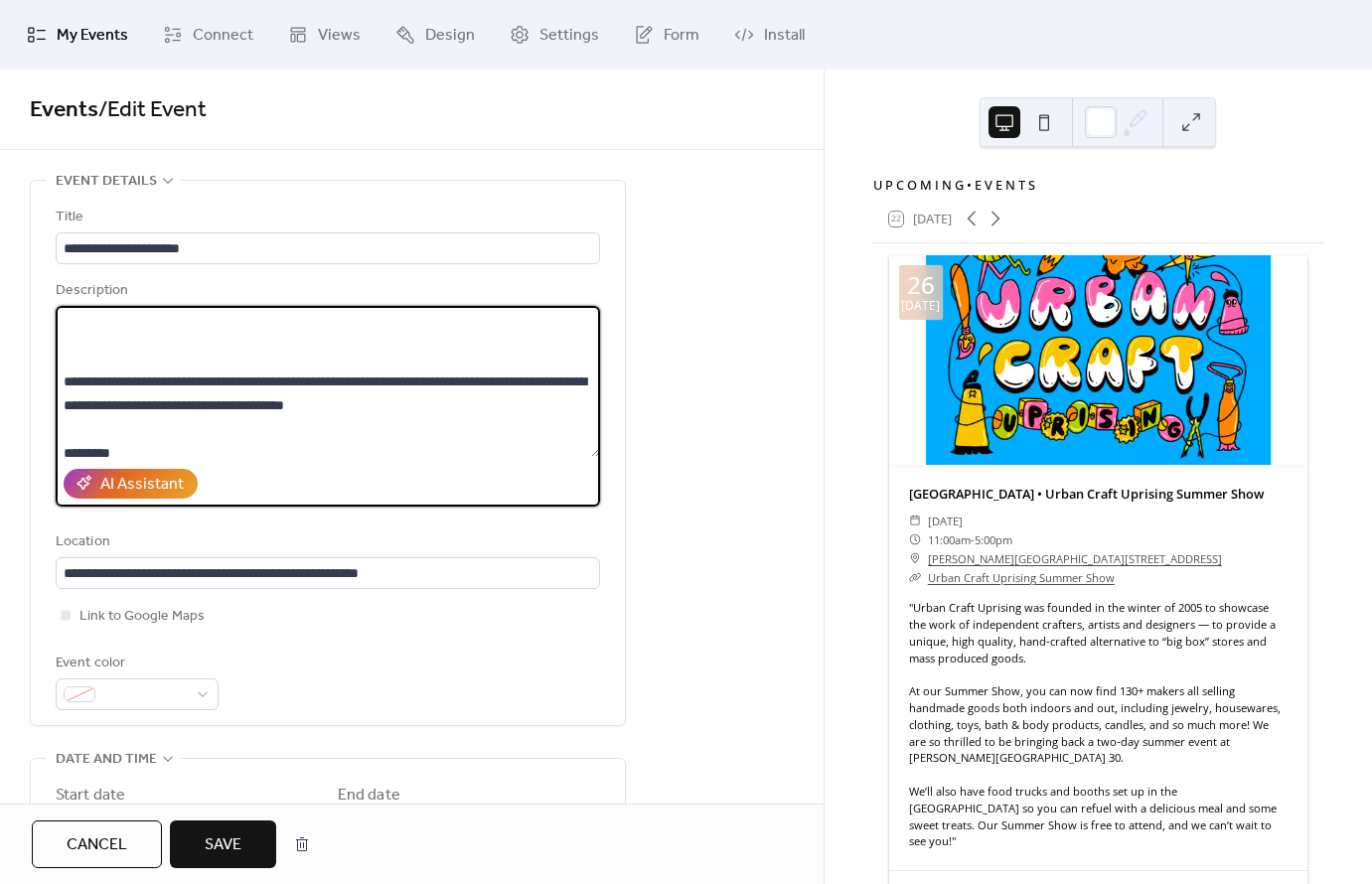 click at bounding box center [328, 381] 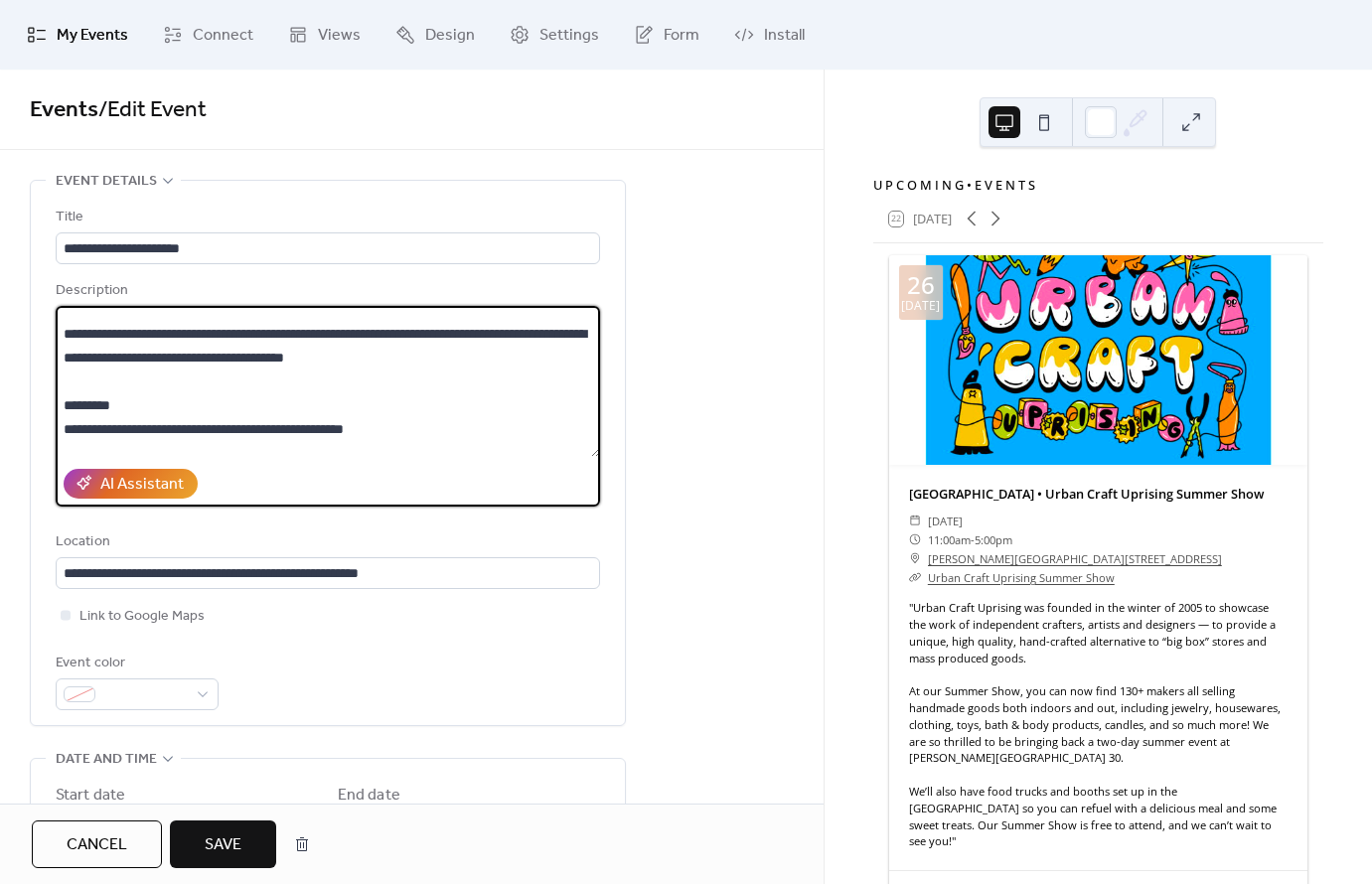 click at bounding box center [328, 381] 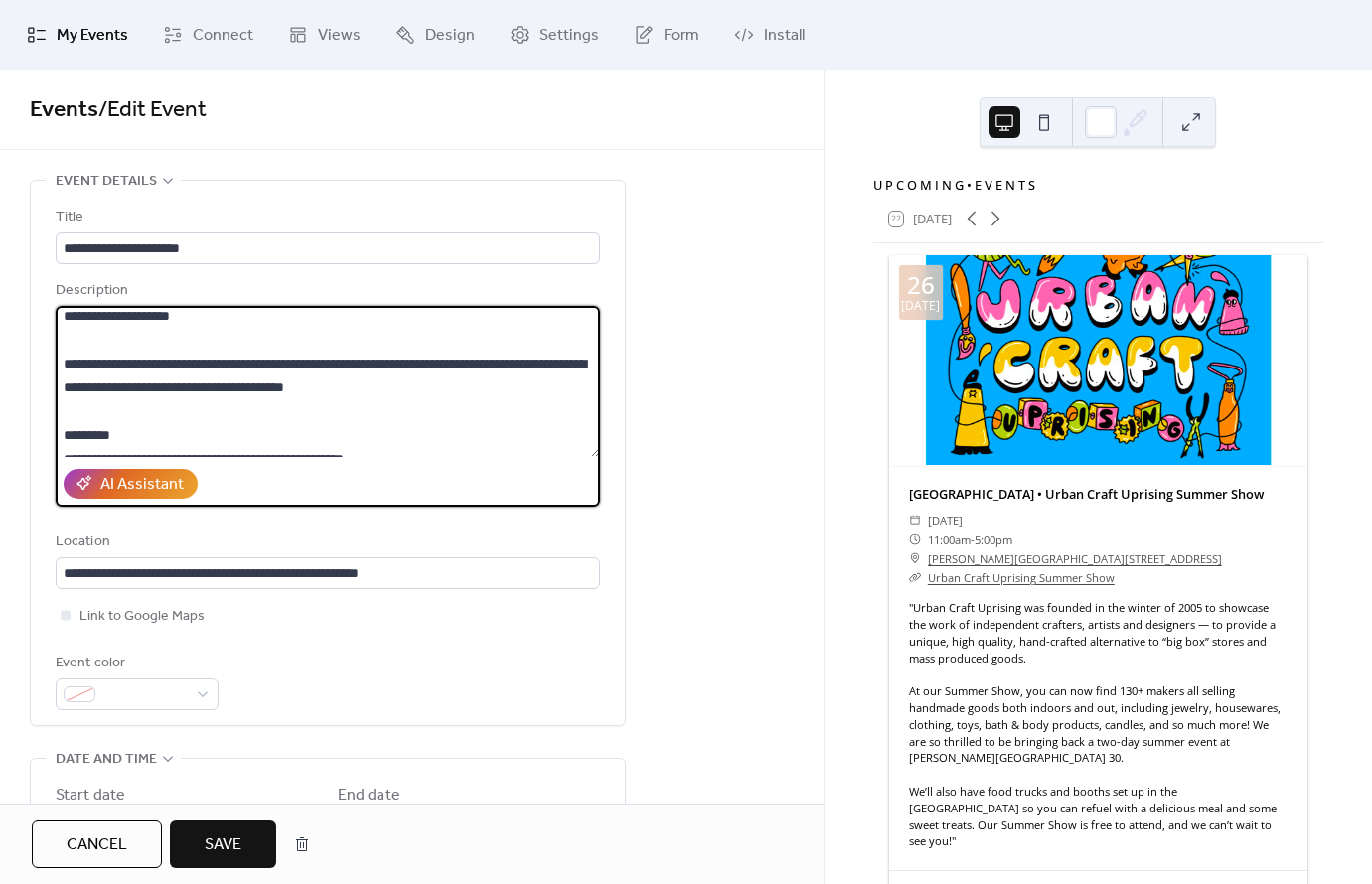 scroll, scrollTop: 863, scrollLeft: 0, axis: vertical 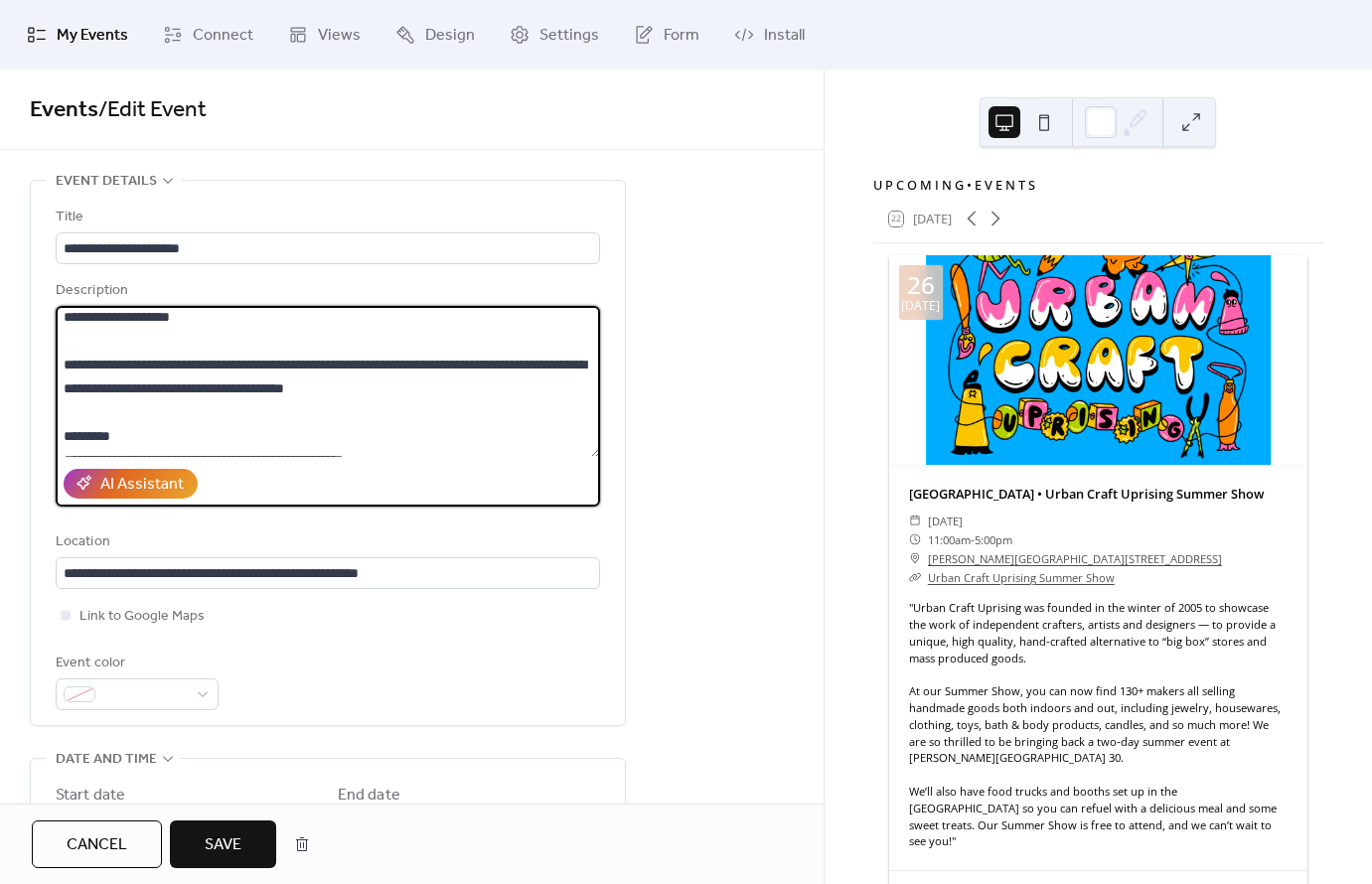 click at bounding box center [328, 381] 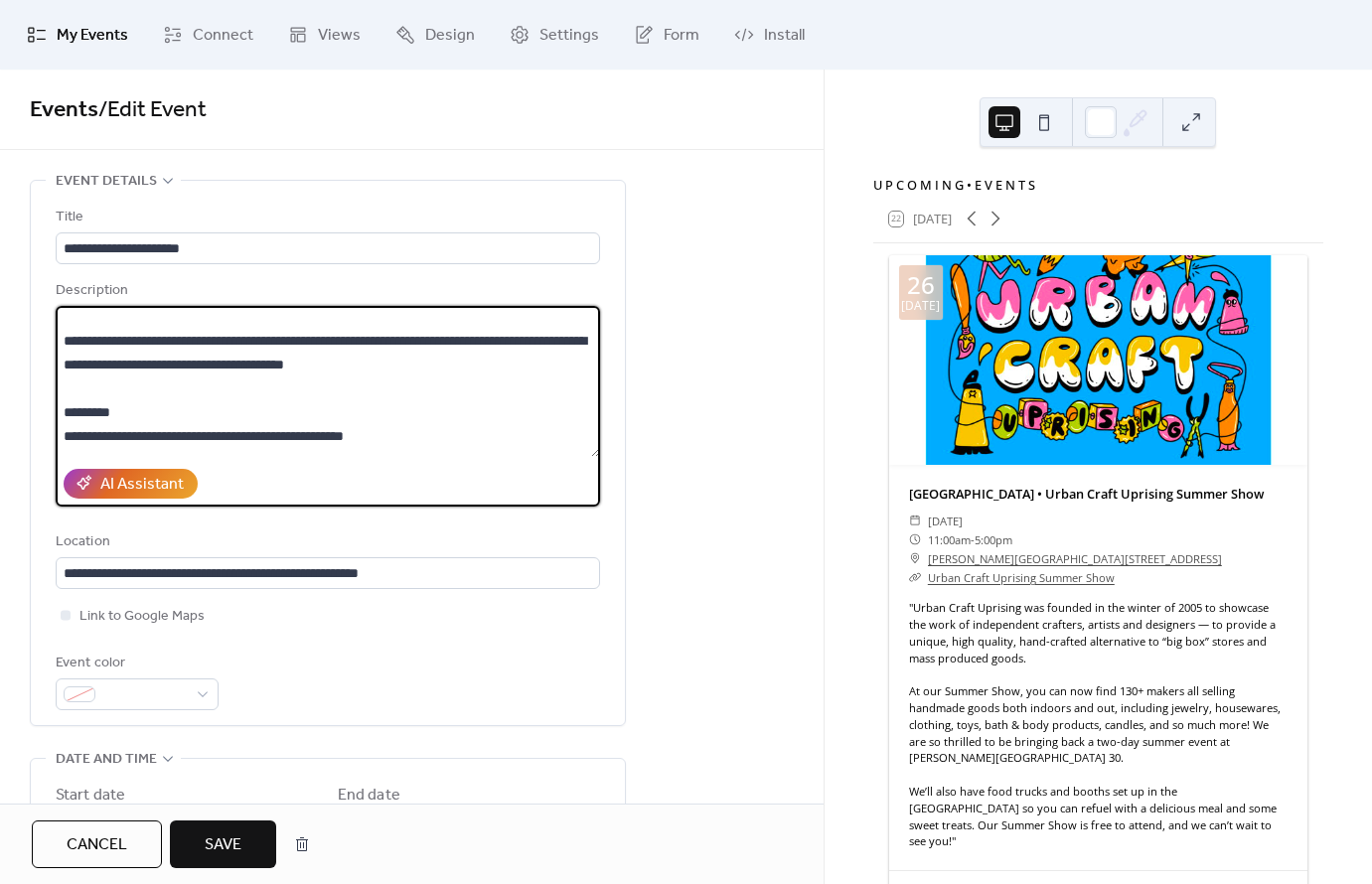drag, startPoint x: 334, startPoint y: 363, endPoint x: -13, endPoint y: 362, distance: 347.00144 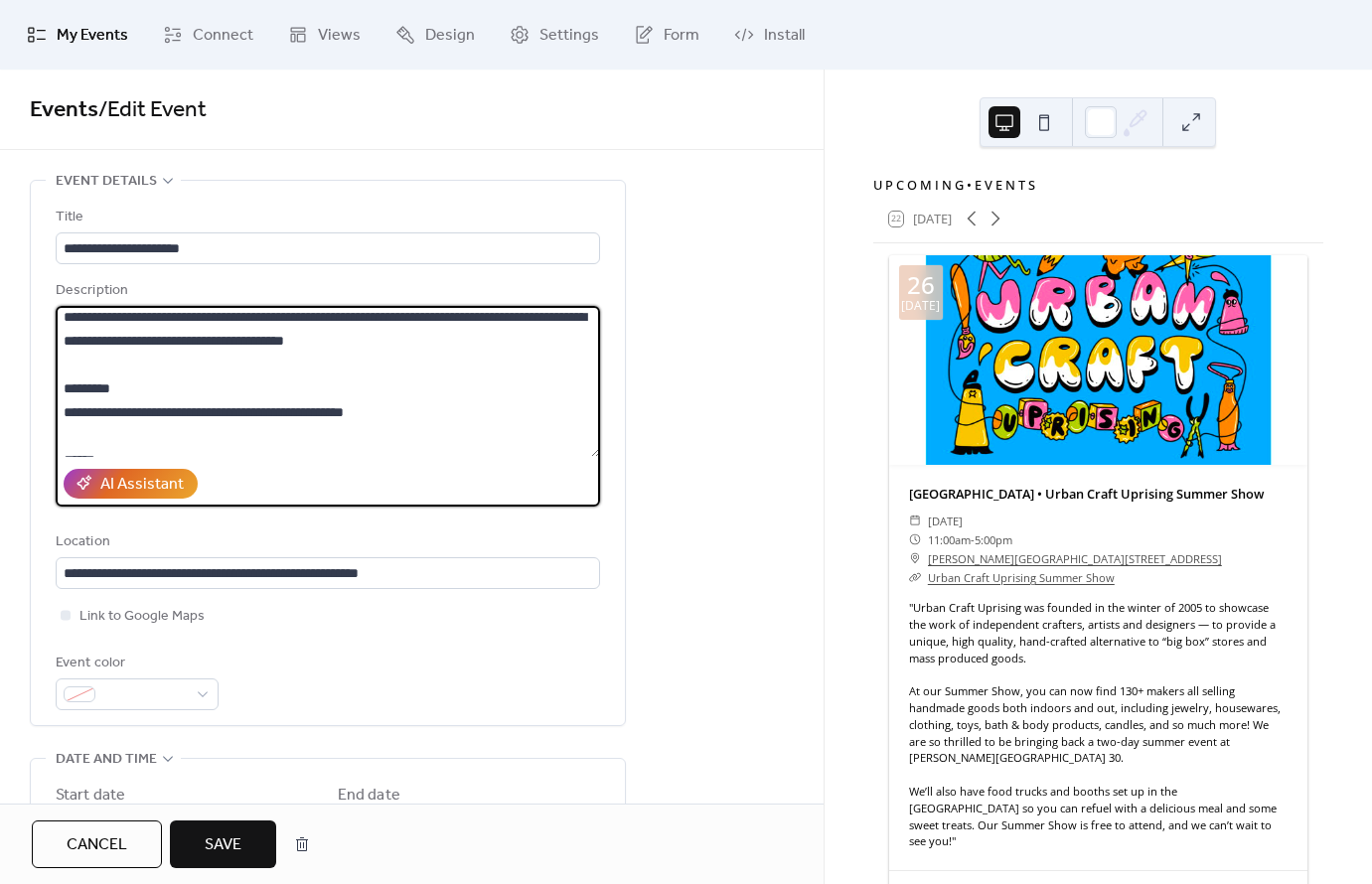 click at bounding box center (328, 381) 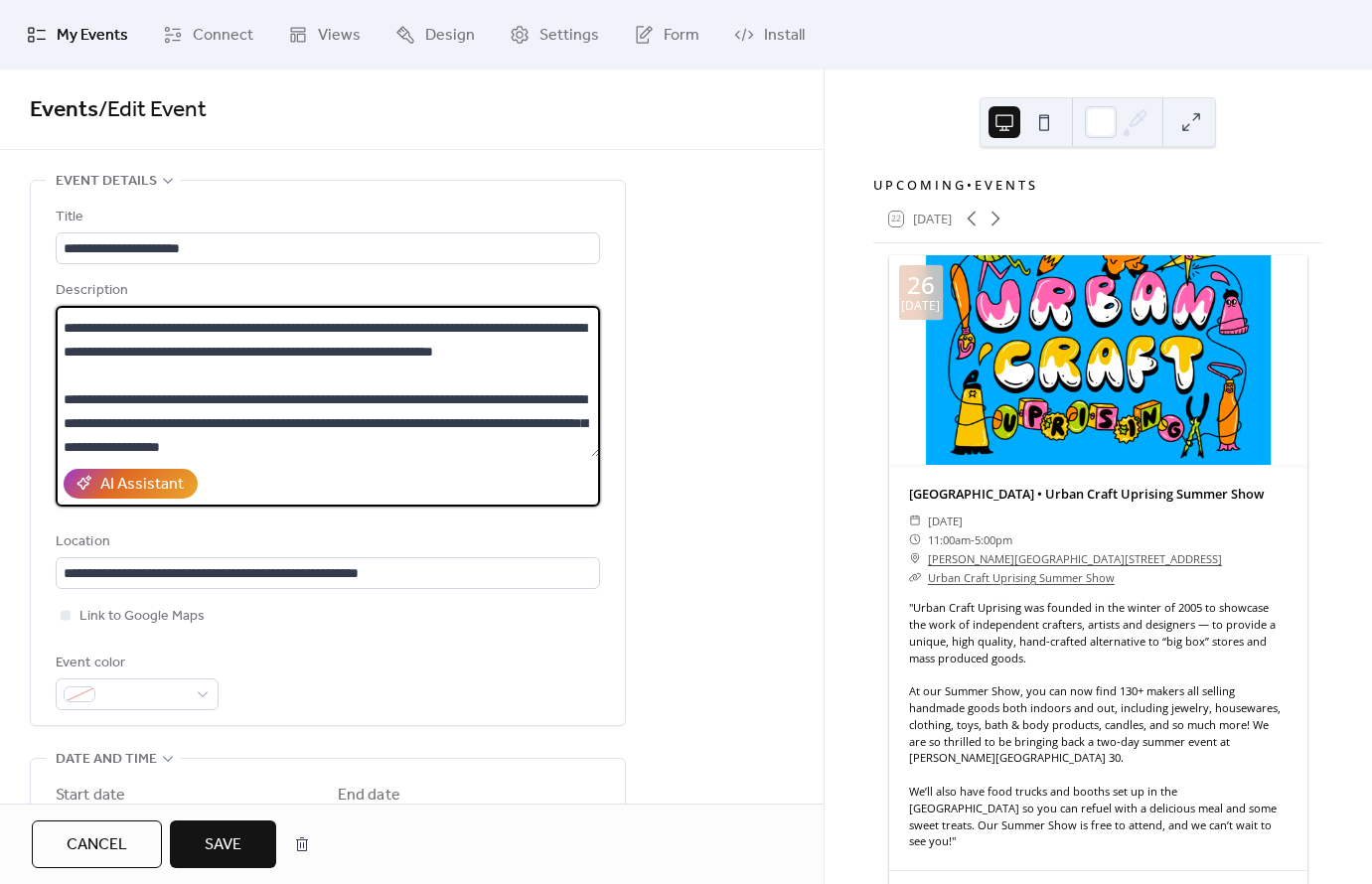 scroll, scrollTop: 562, scrollLeft: 0, axis: vertical 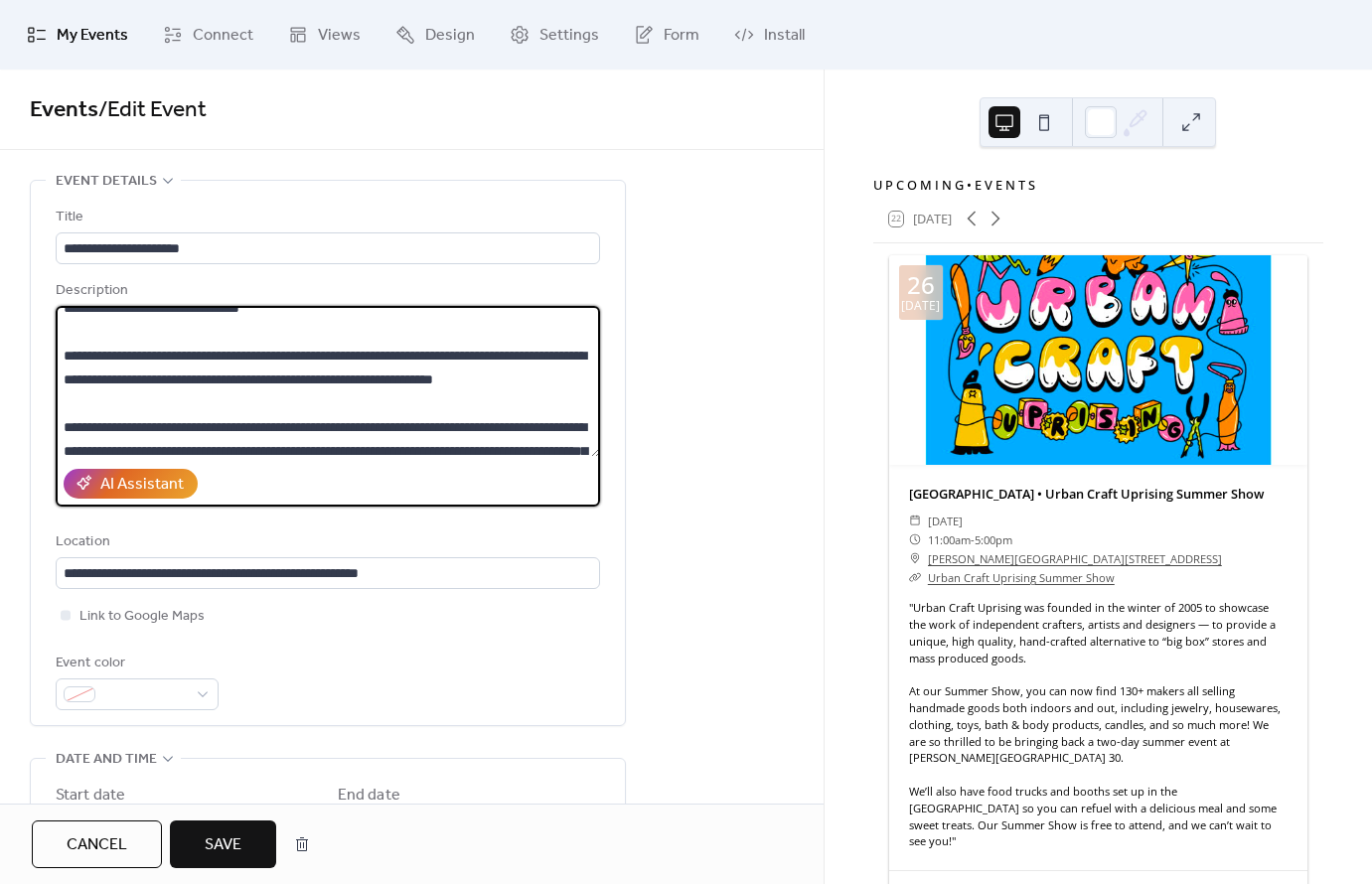 click at bounding box center (328, 381) 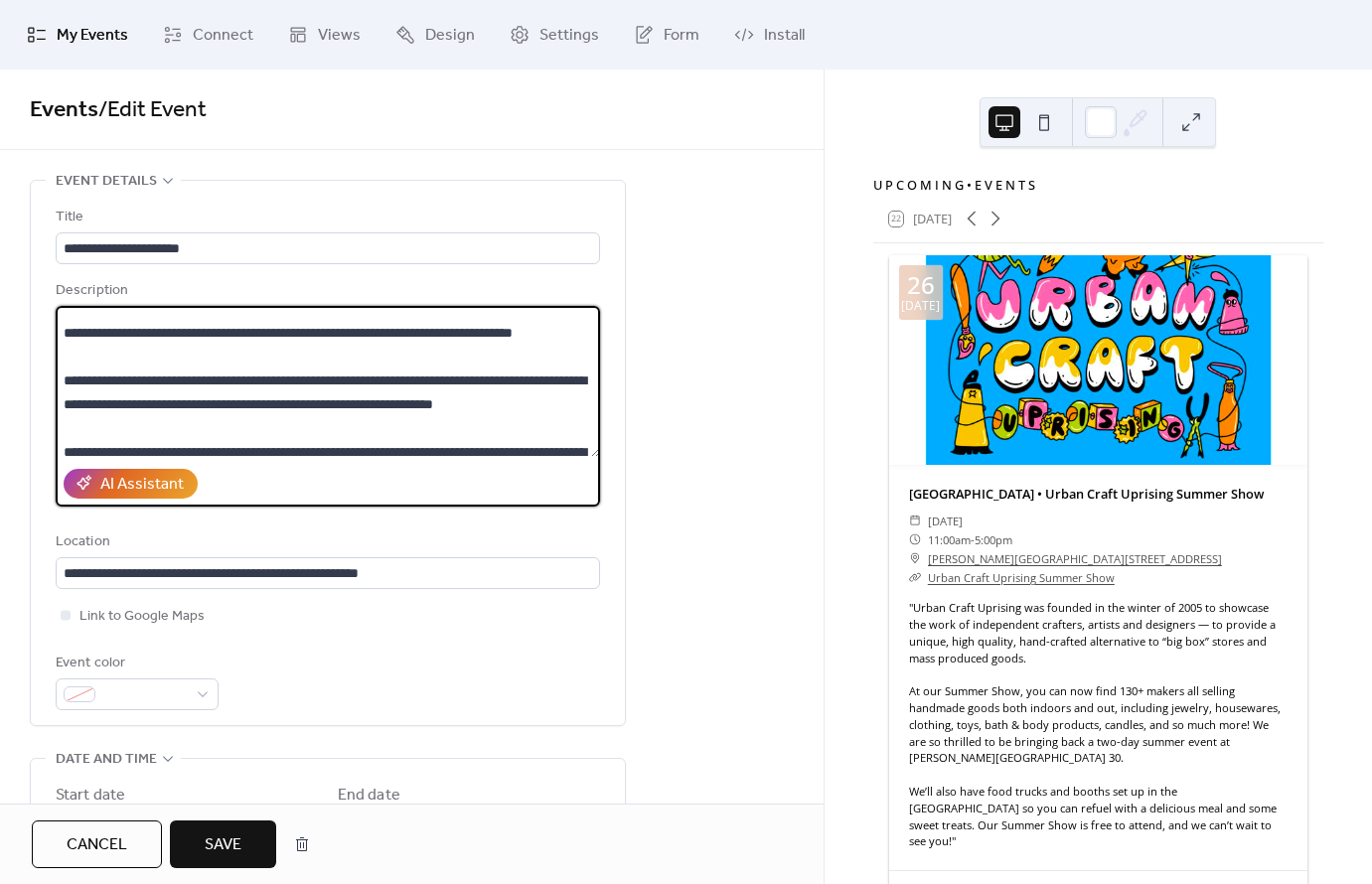 scroll, scrollTop: 469, scrollLeft: 0, axis: vertical 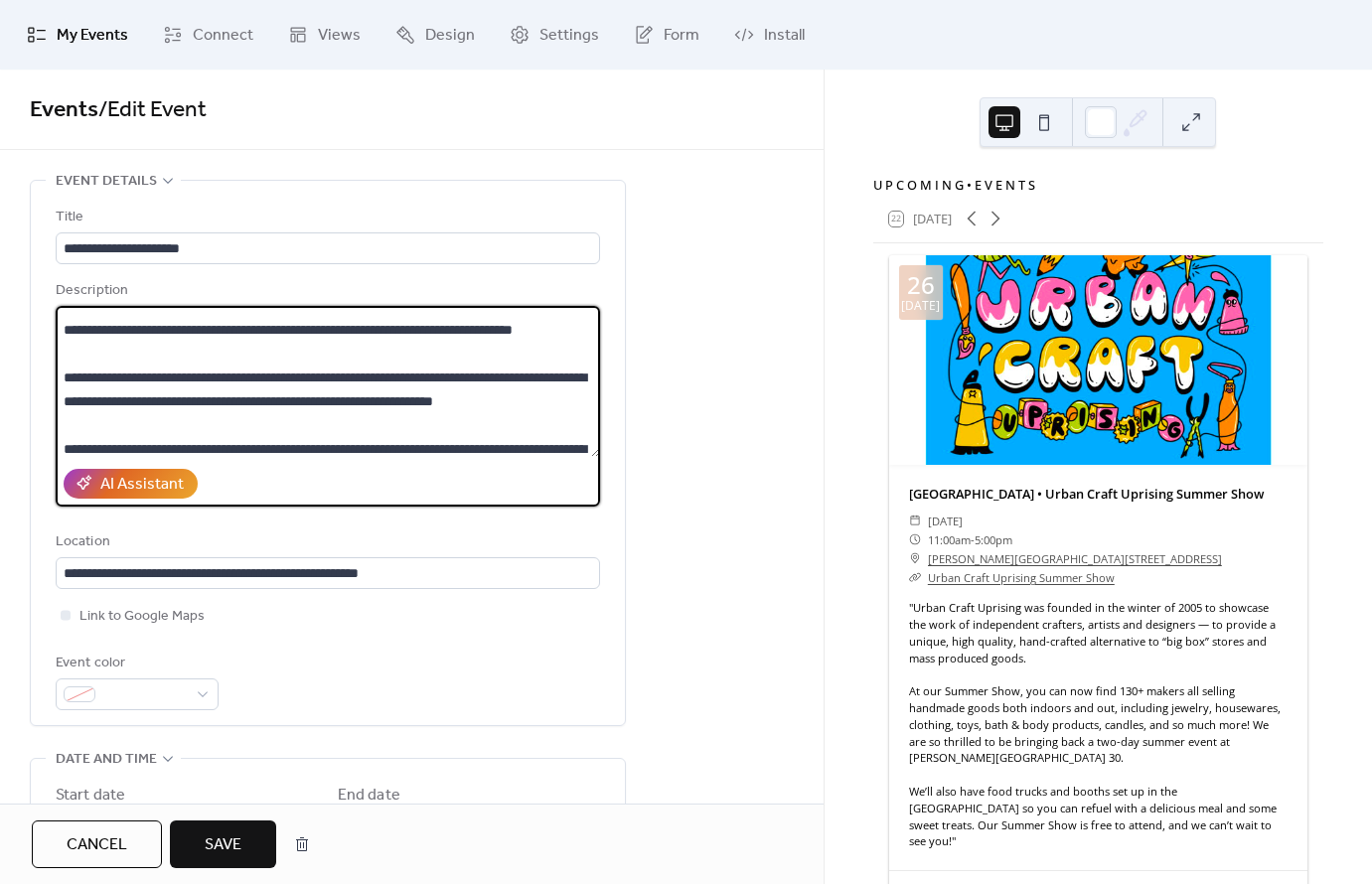 drag, startPoint x: 78, startPoint y: 383, endPoint x: 49, endPoint y: 342, distance: 50.219518 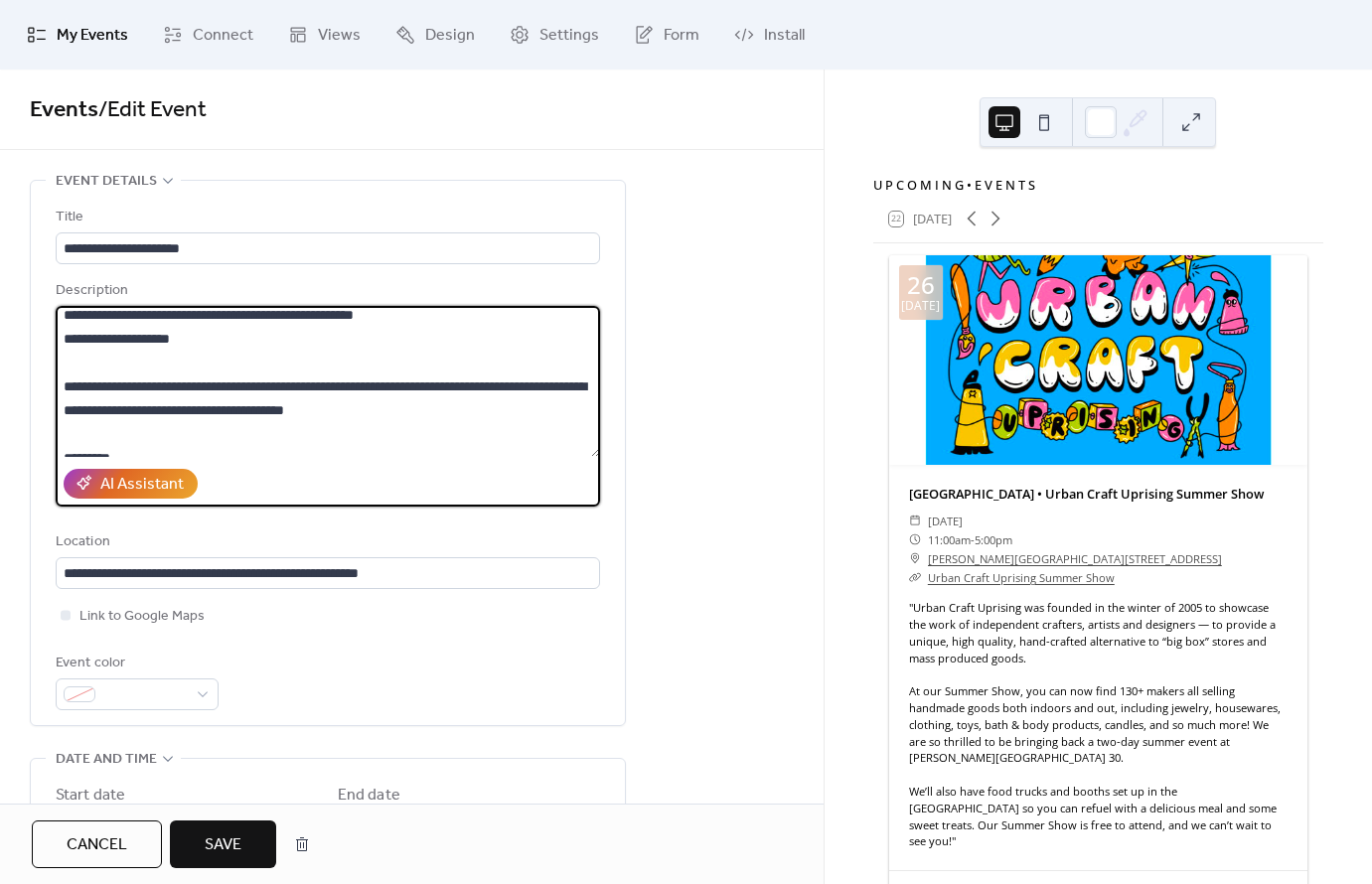 scroll, scrollTop: 834, scrollLeft: 0, axis: vertical 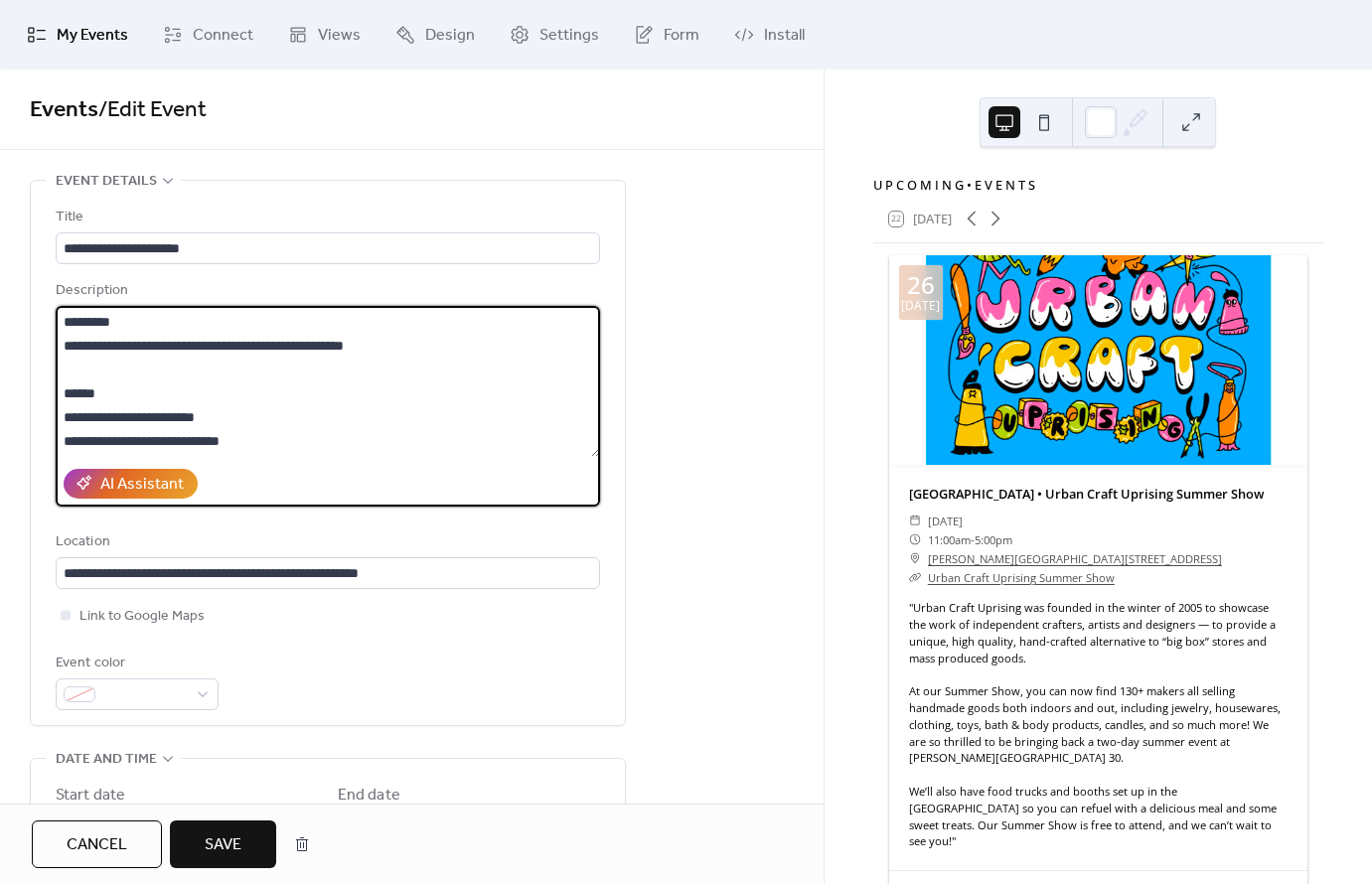 drag, startPoint x: 227, startPoint y: 431, endPoint x: 12, endPoint y: 331, distance: 237.11811 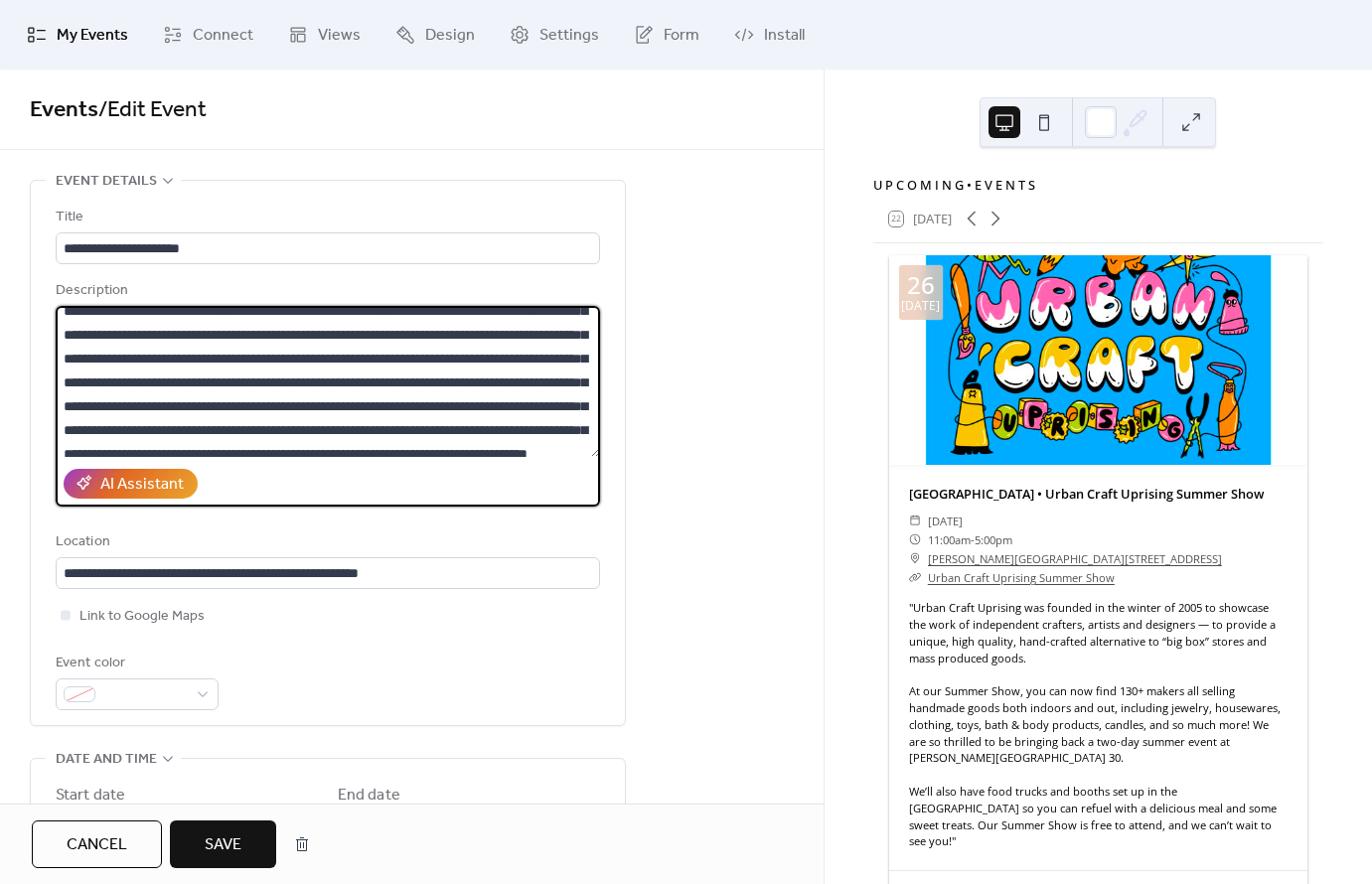 scroll, scrollTop: 174, scrollLeft: 0, axis: vertical 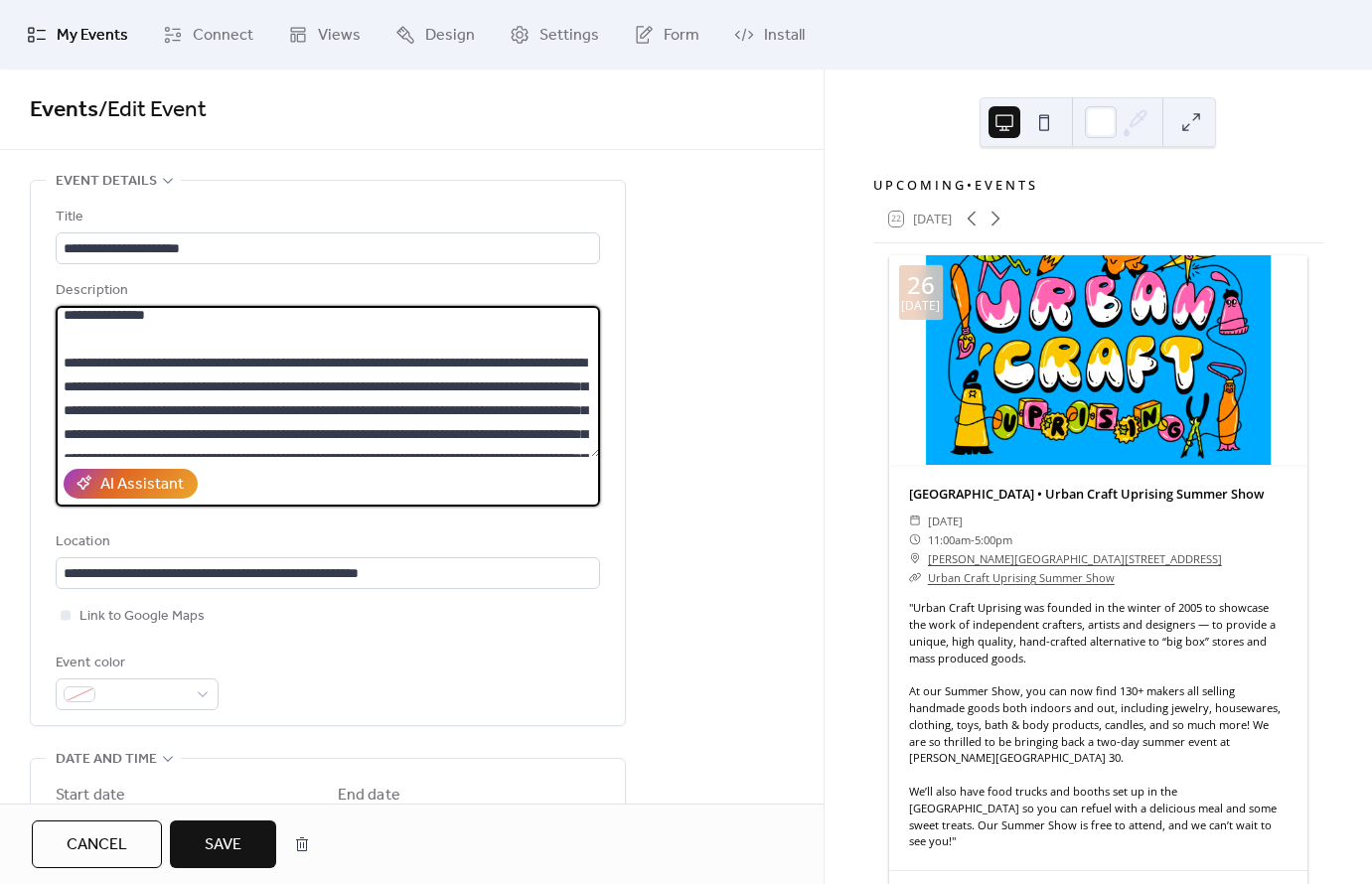 drag, startPoint x: 517, startPoint y: 363, endPoint x: 15, endPoint y: 375, distance: 502.1434 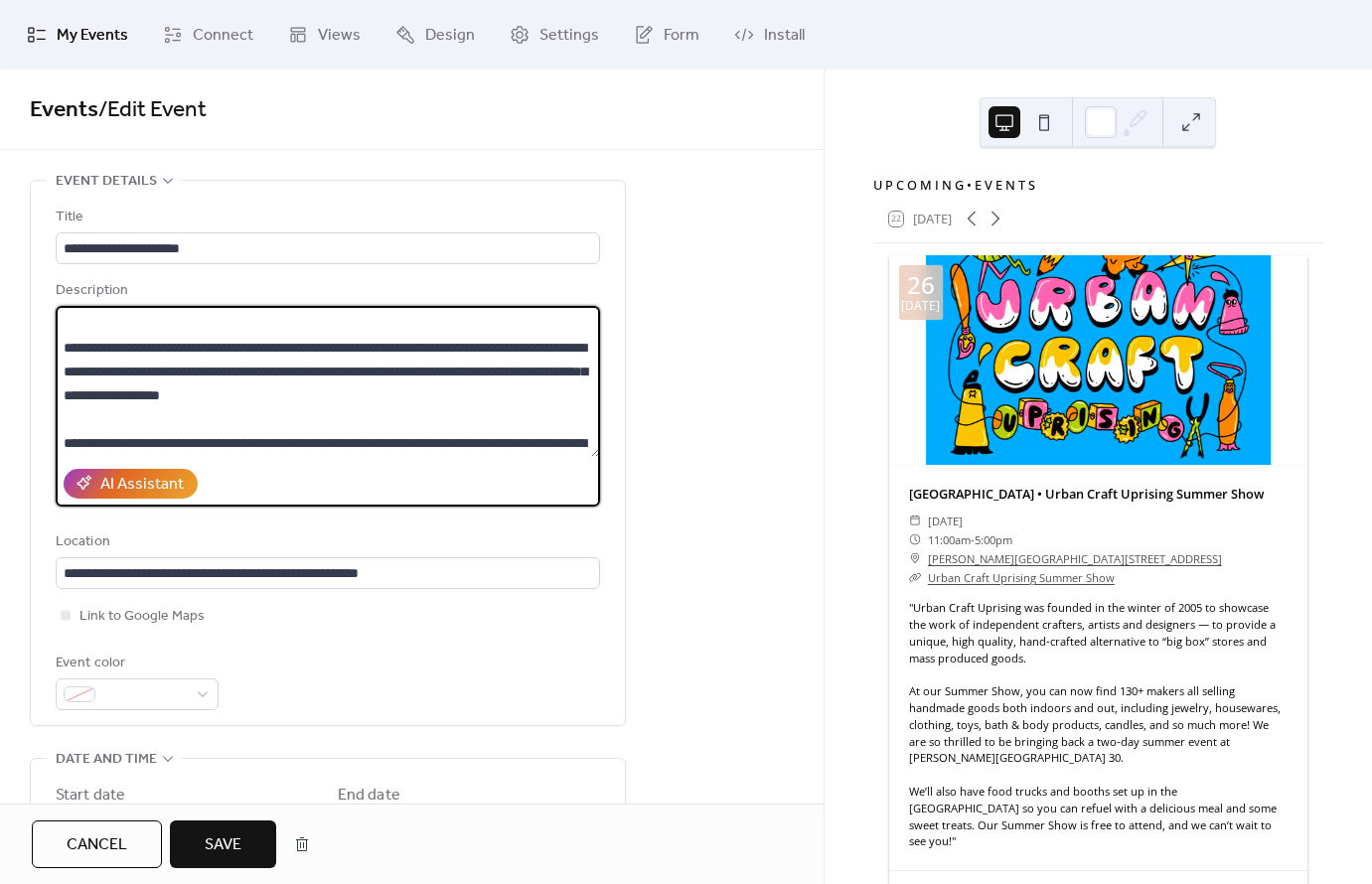 scroll, scrollTop: 405, scrollLeft: 0, axis: vertical 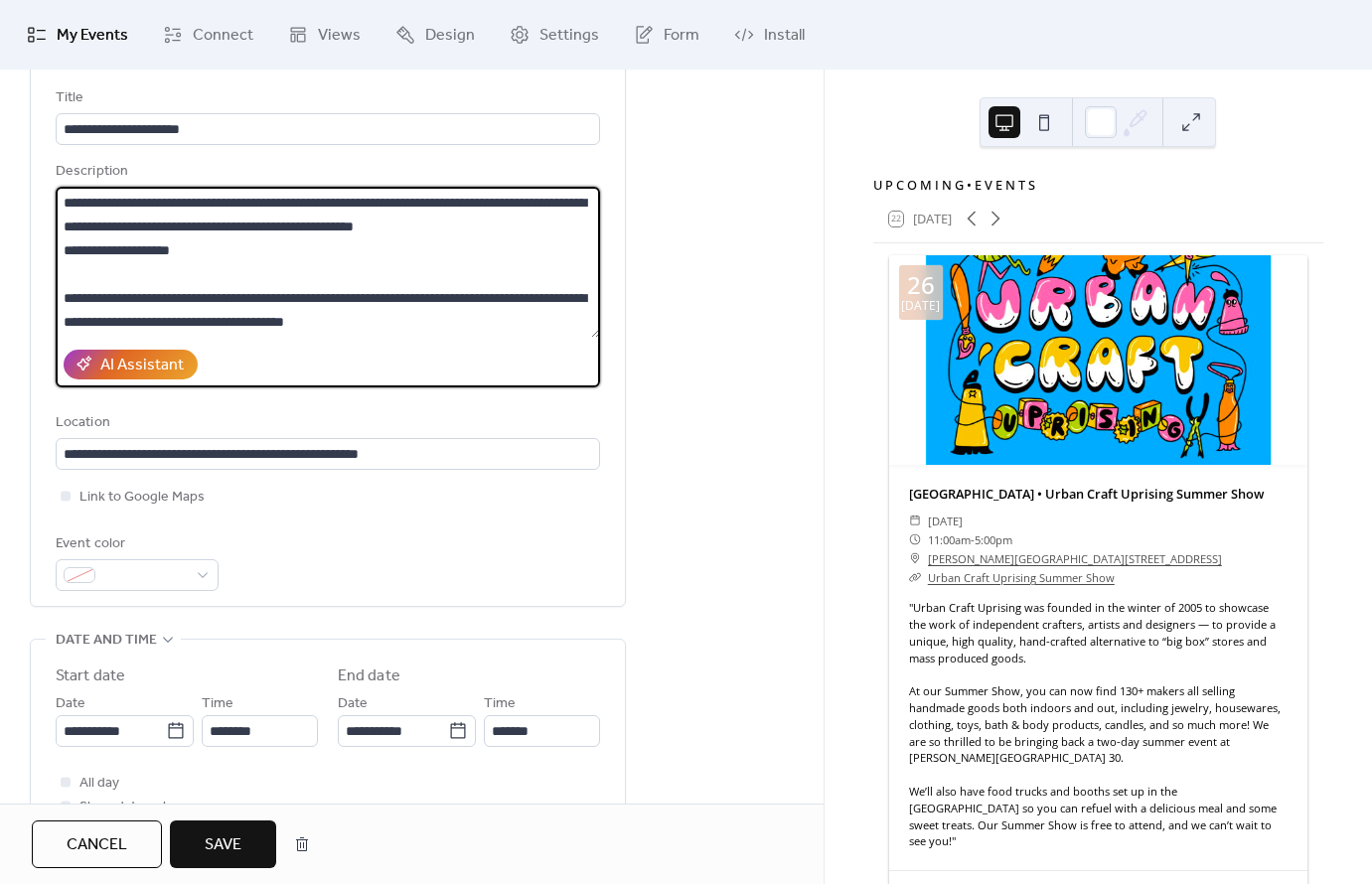 click on "**********" at bounding box center (328, 262) 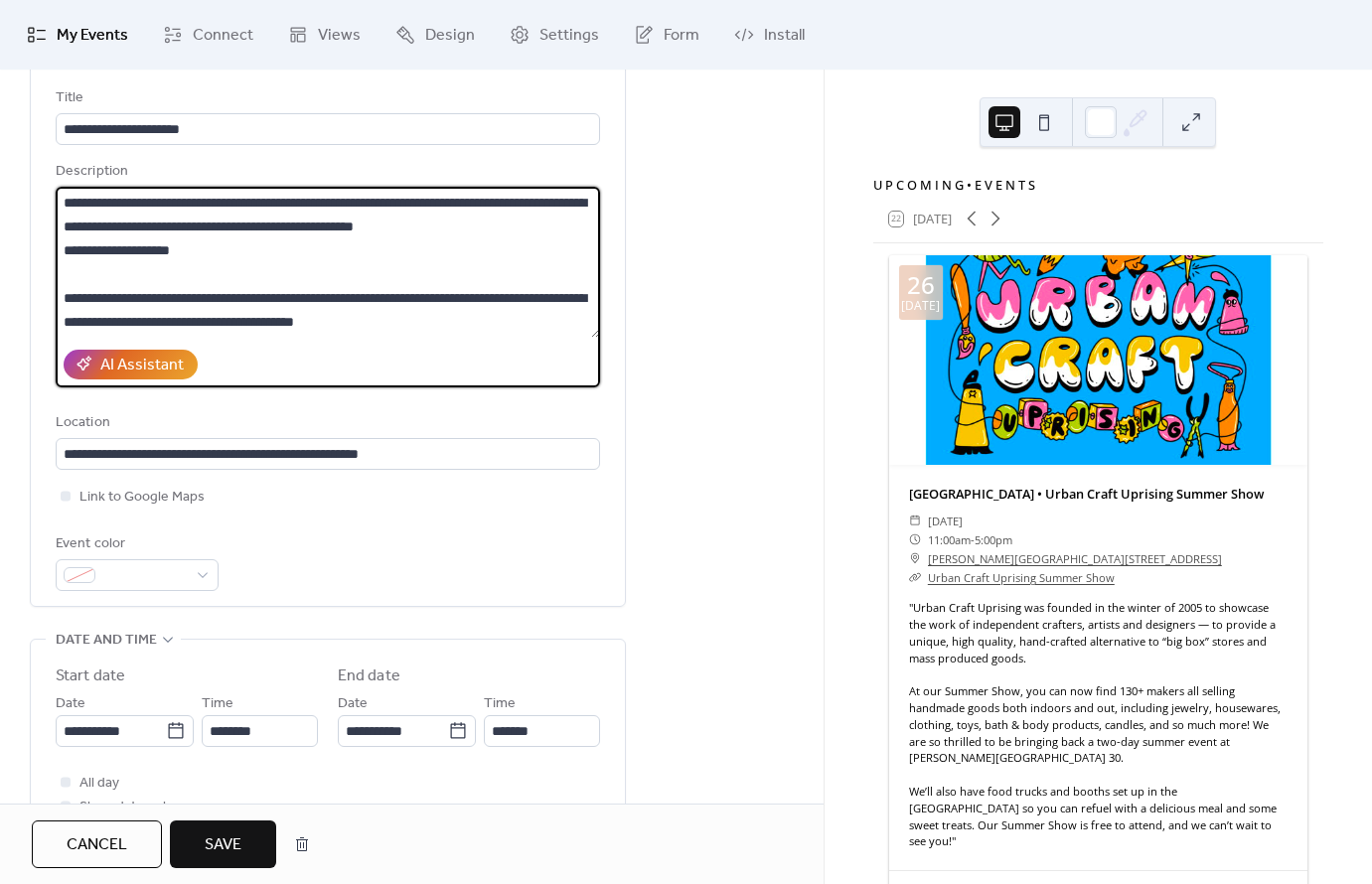 paste on "**********" 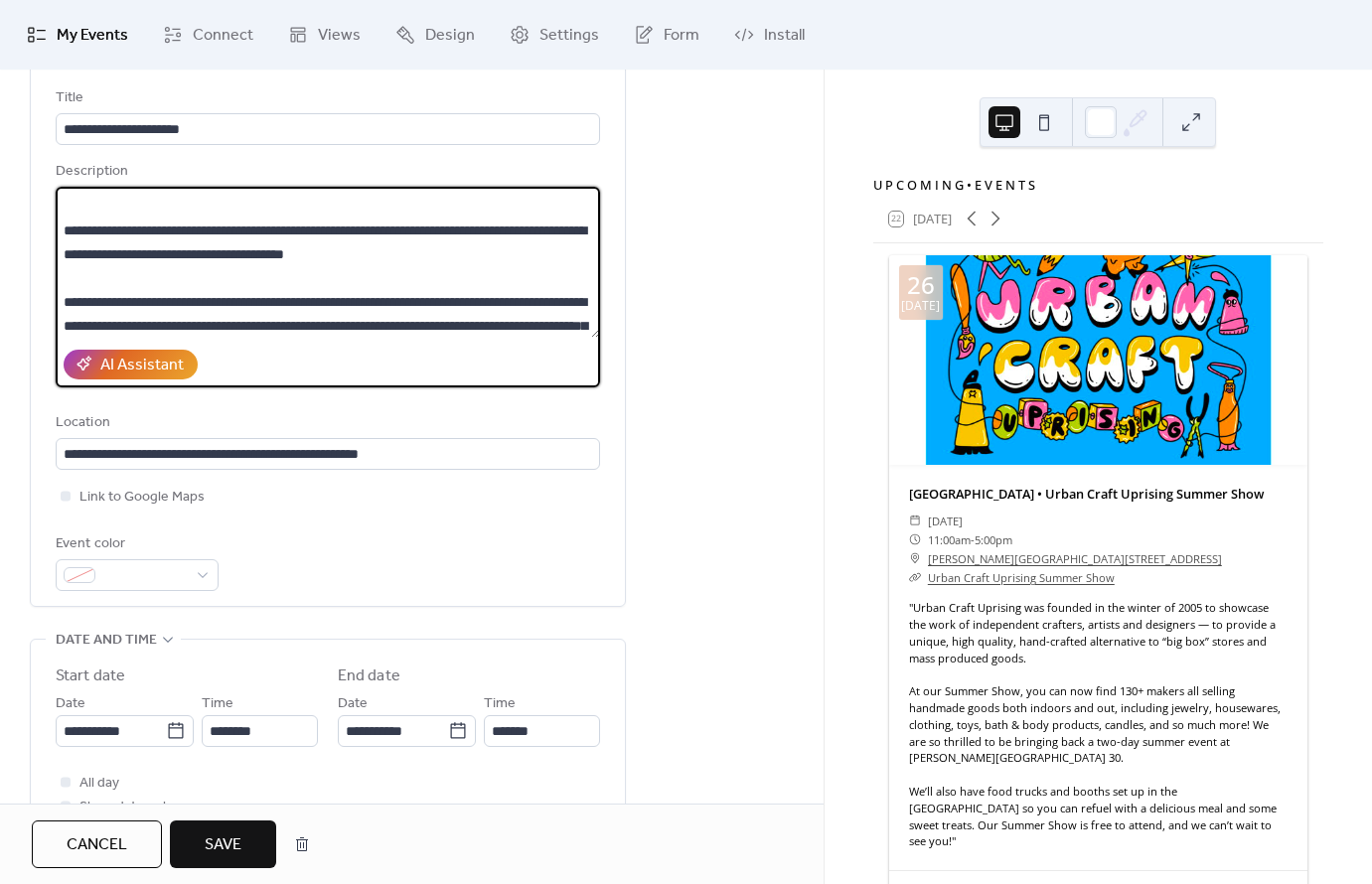 scroll, scrollTop: 665, scrollLeft: 0, axis: vertical 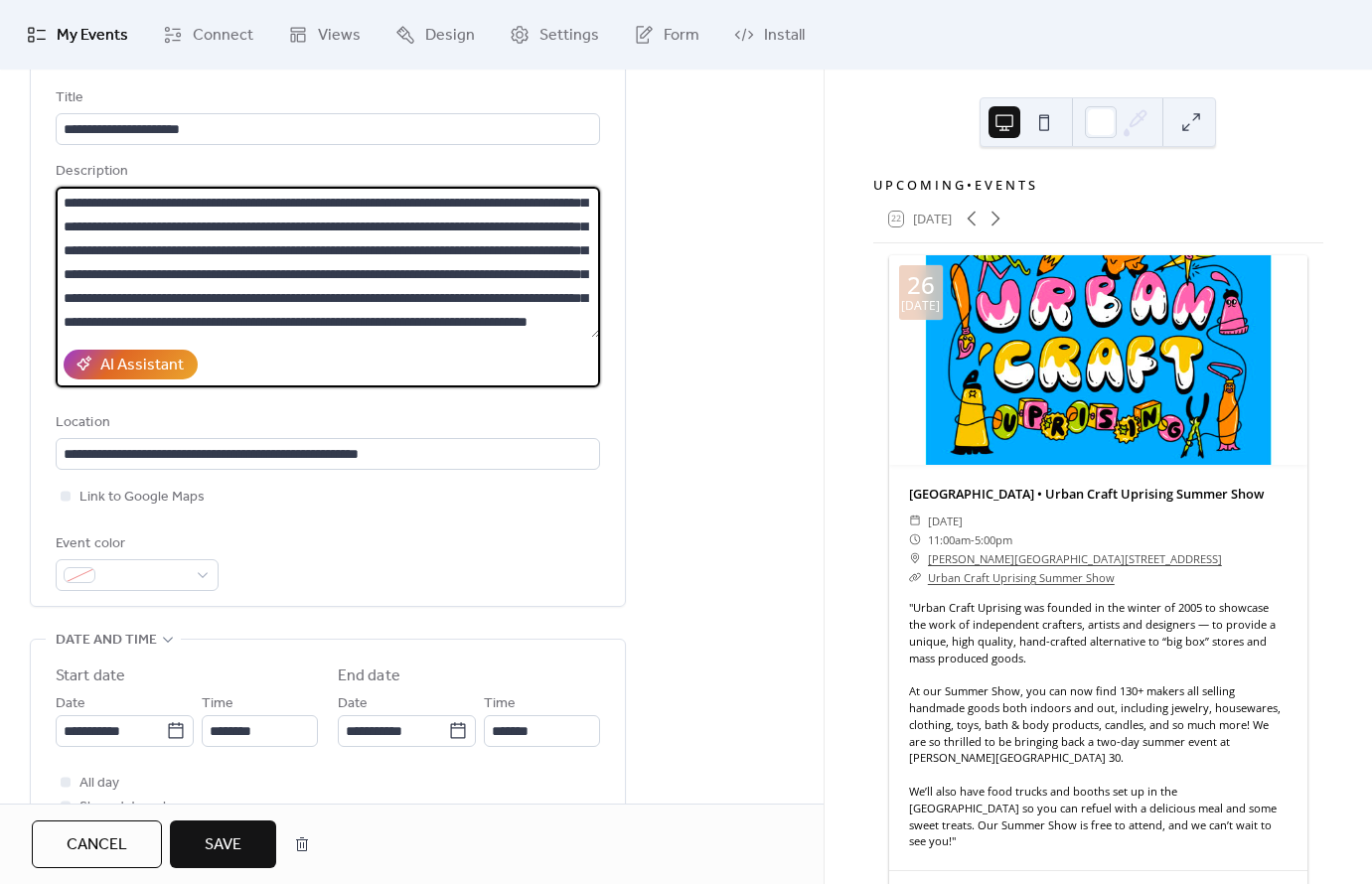 type on "**********" 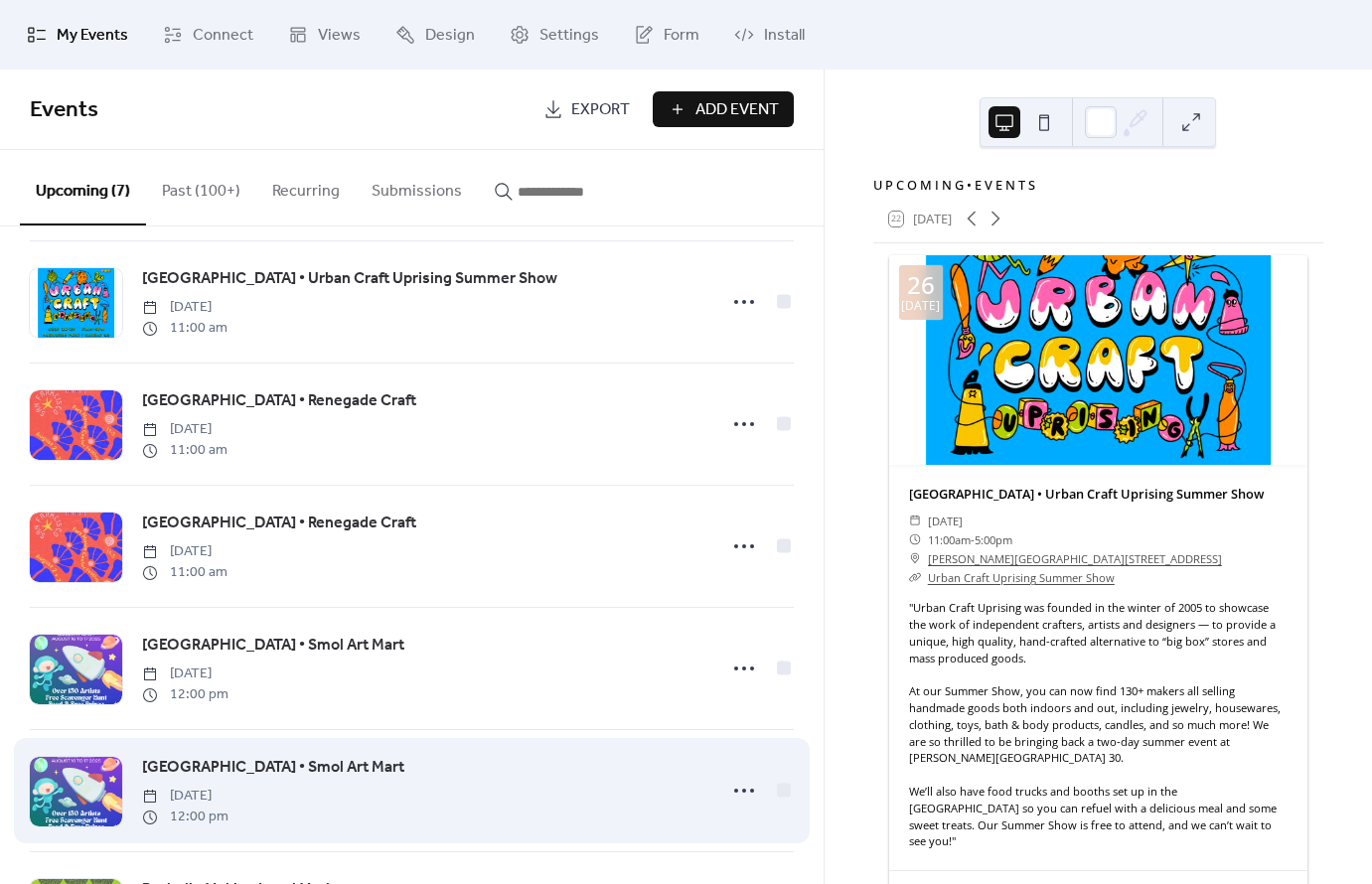 scroll, scrollTop: 155, scrollLeft: 0, axis: vertical 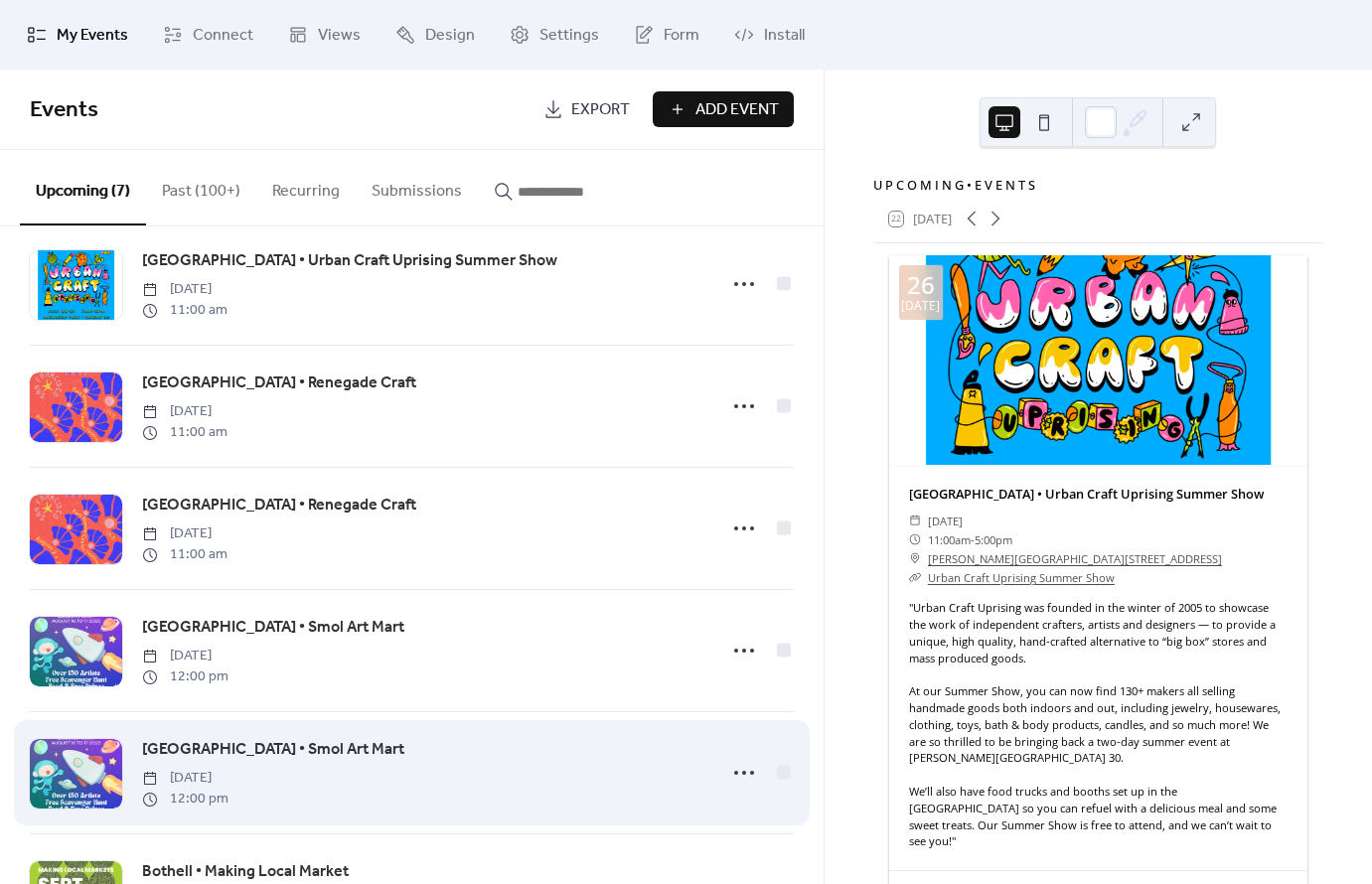 click on "[GEOGRAPHIC_DATA] • Smol Art Mart" at bounding box center (273, 750) 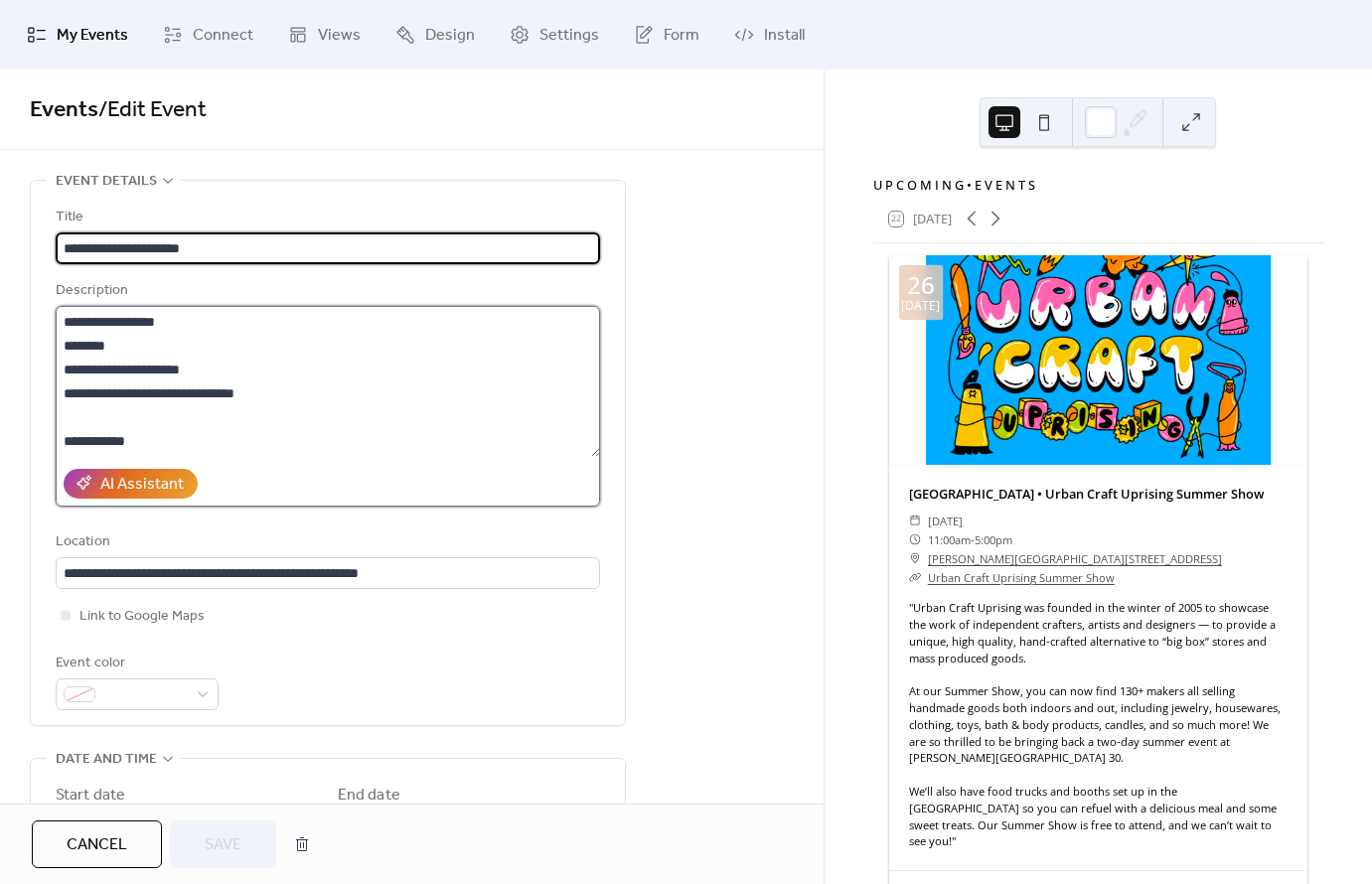 click on "**********" at bounding box center [328, 381] 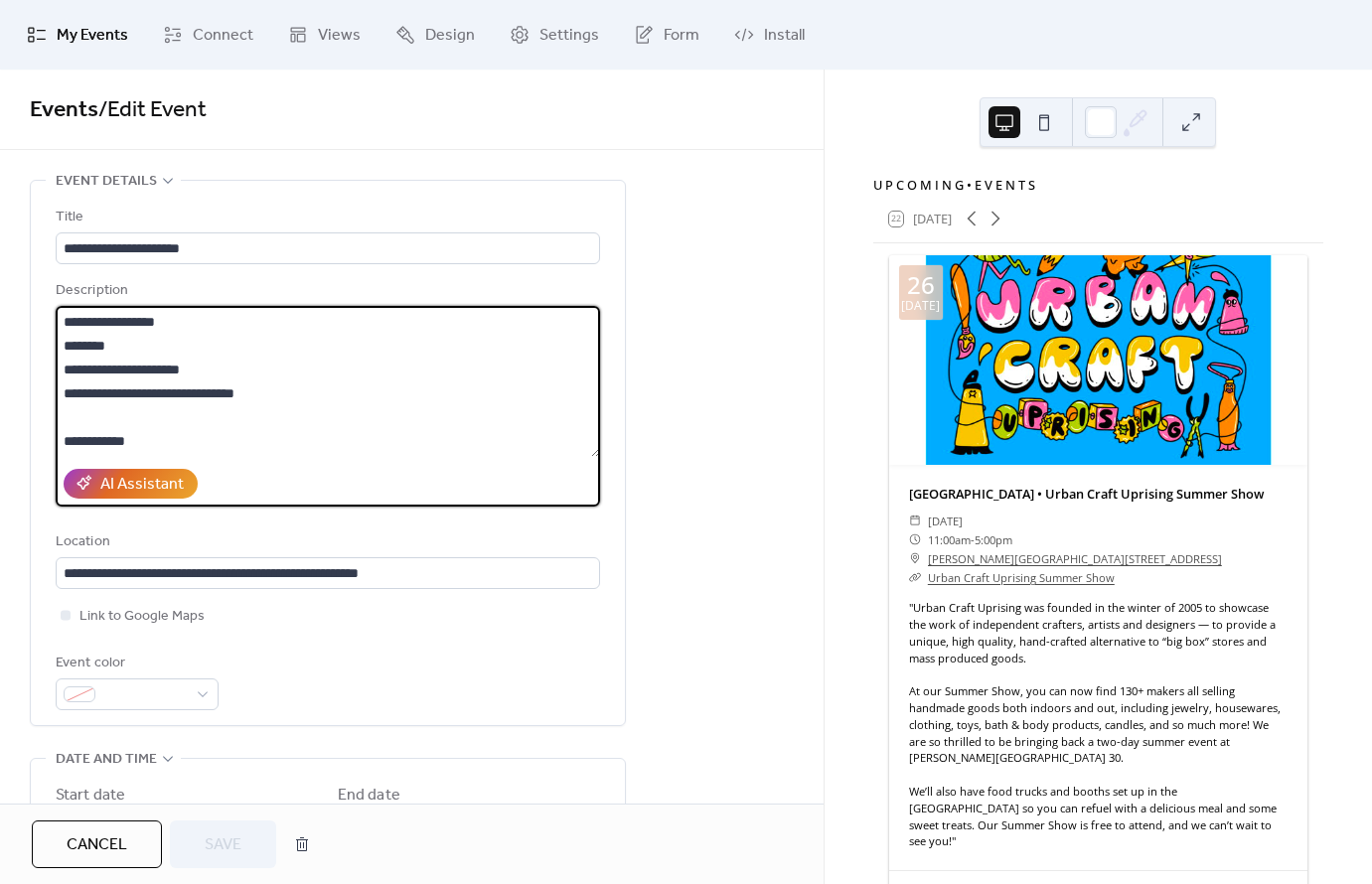 paste on "**********" 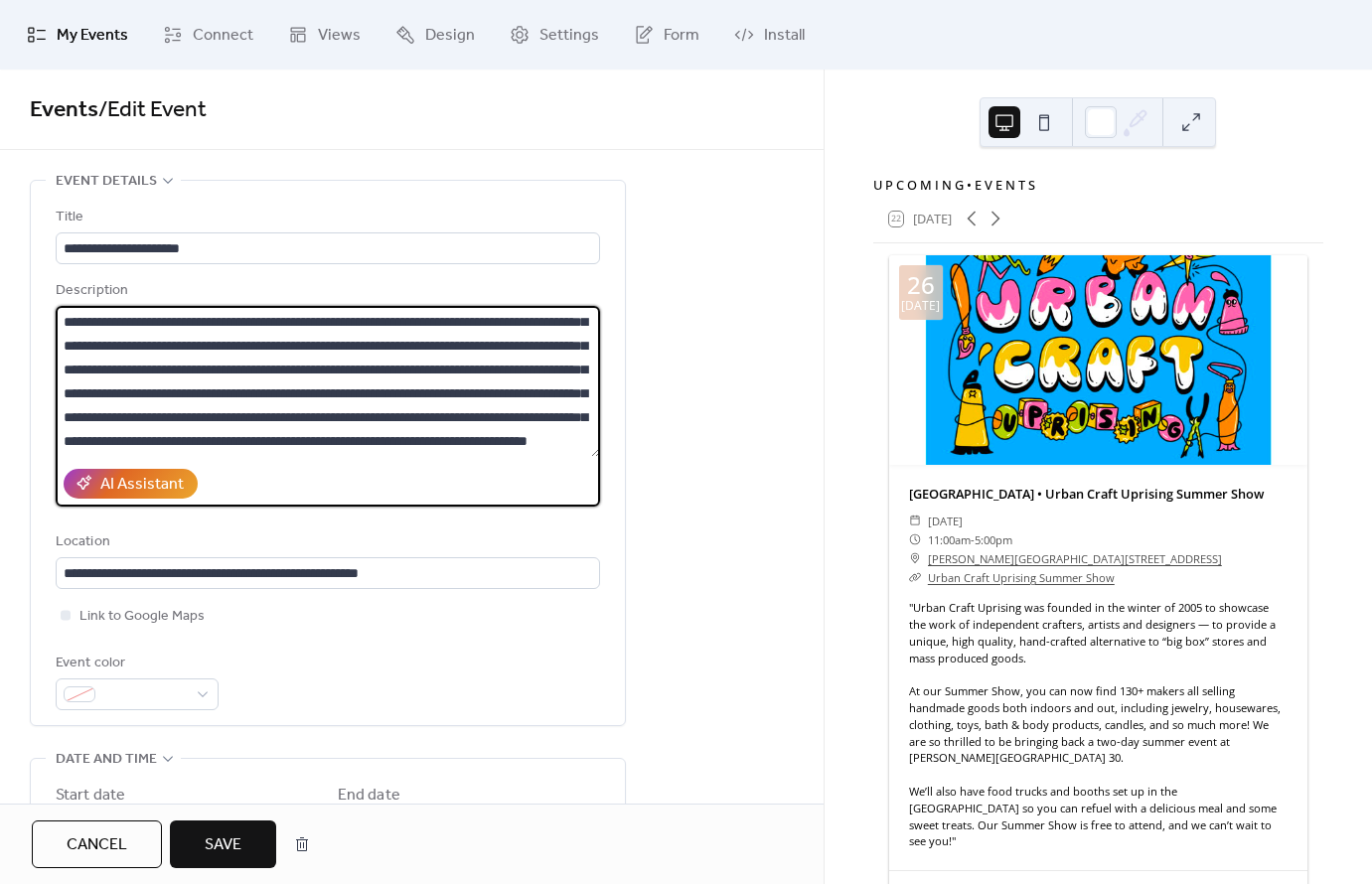 type on "**********" 